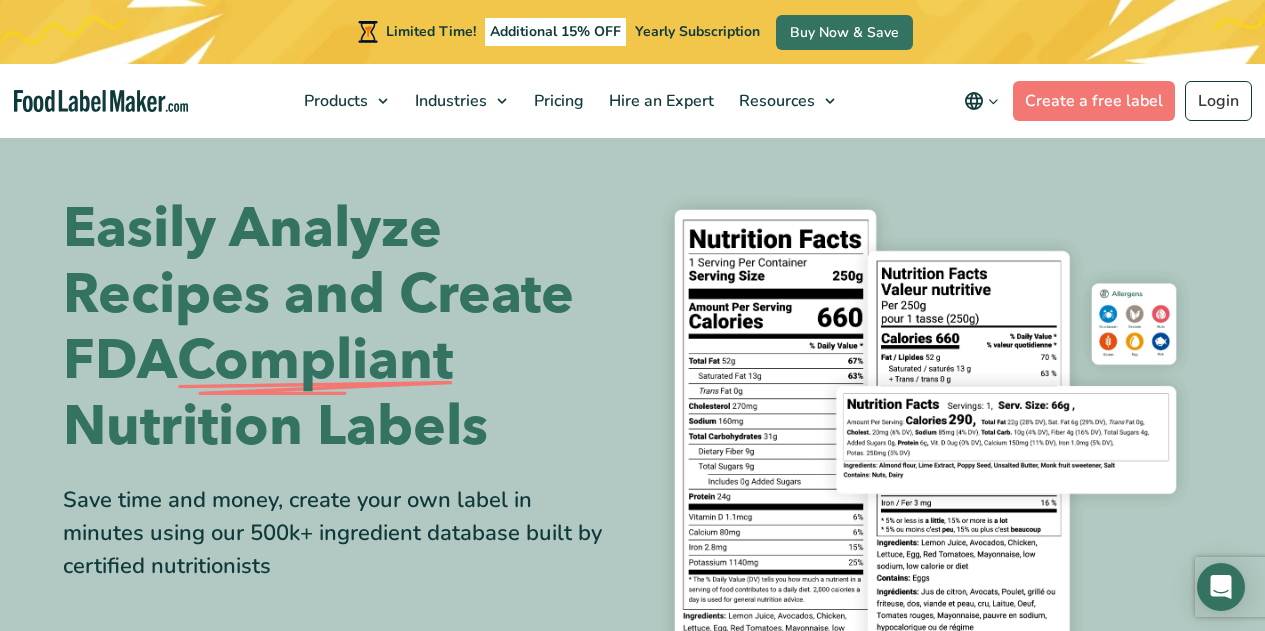 scroll, scrollTop: 0, scrollLeft: 0, axis: both 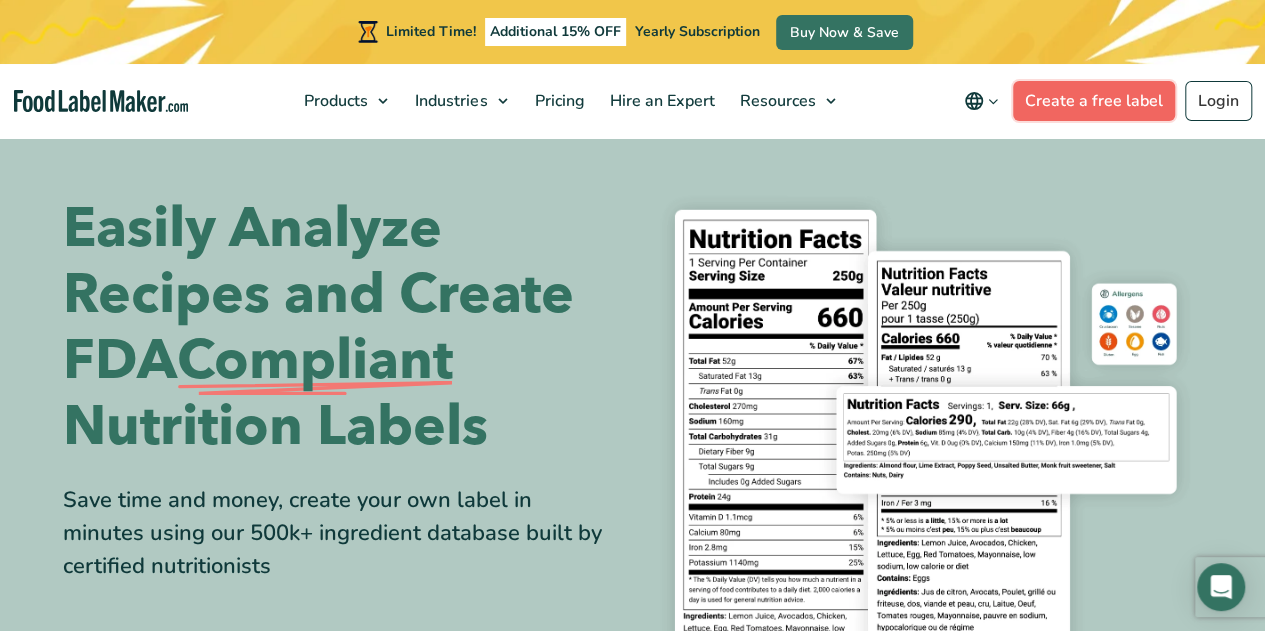 click on "Create a free label" at bounding box center (1094, 101) 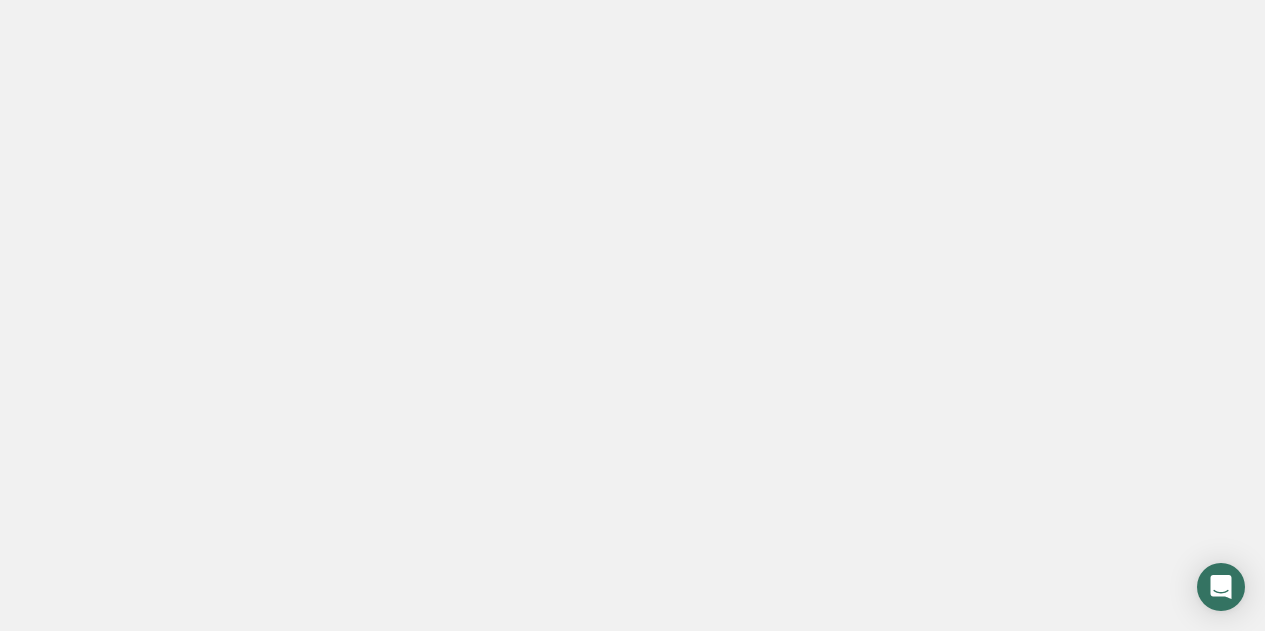 scroll, scrollTop: 0, scrollLeft: 0, axis: both 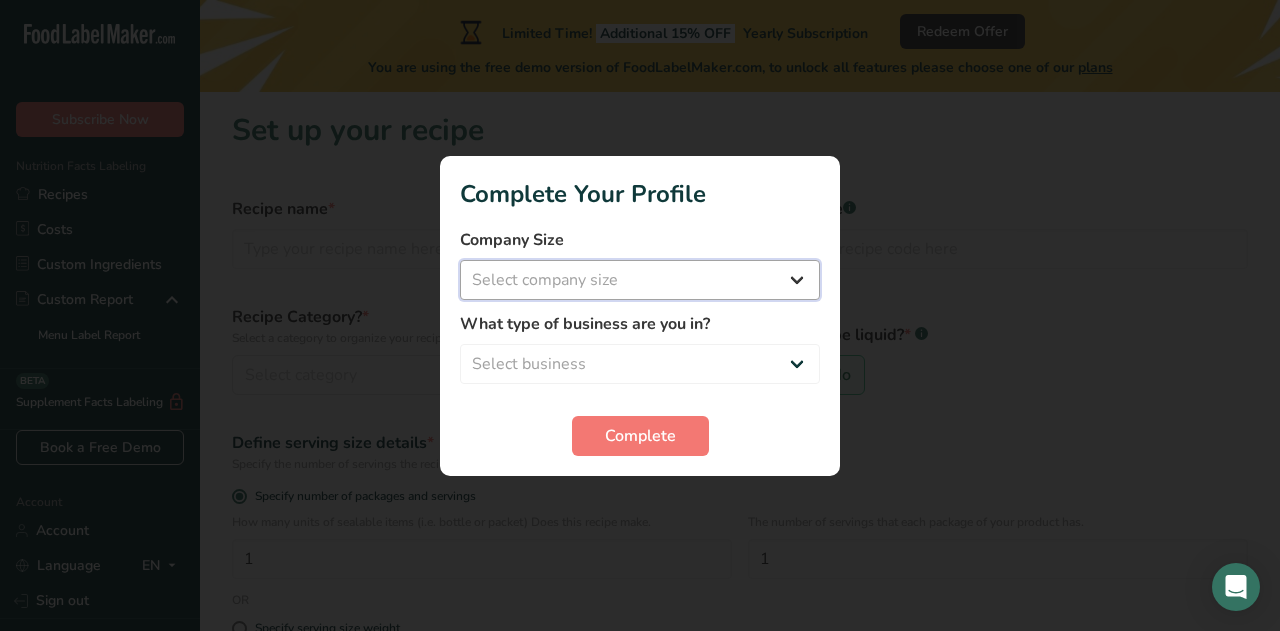 click on "Select company size
Fewer than 10 Employees
10 to 50 Employees
51 to 500 Employees
Over 500 Employees" at bounding box center (640, 280) 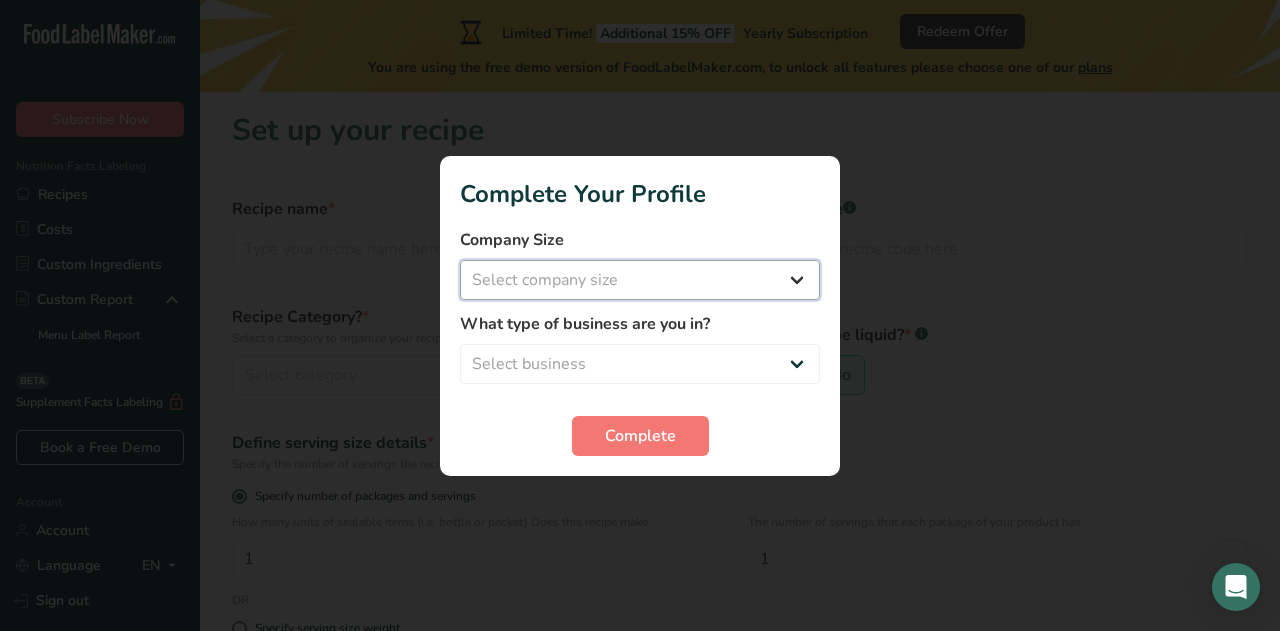 select on "3" 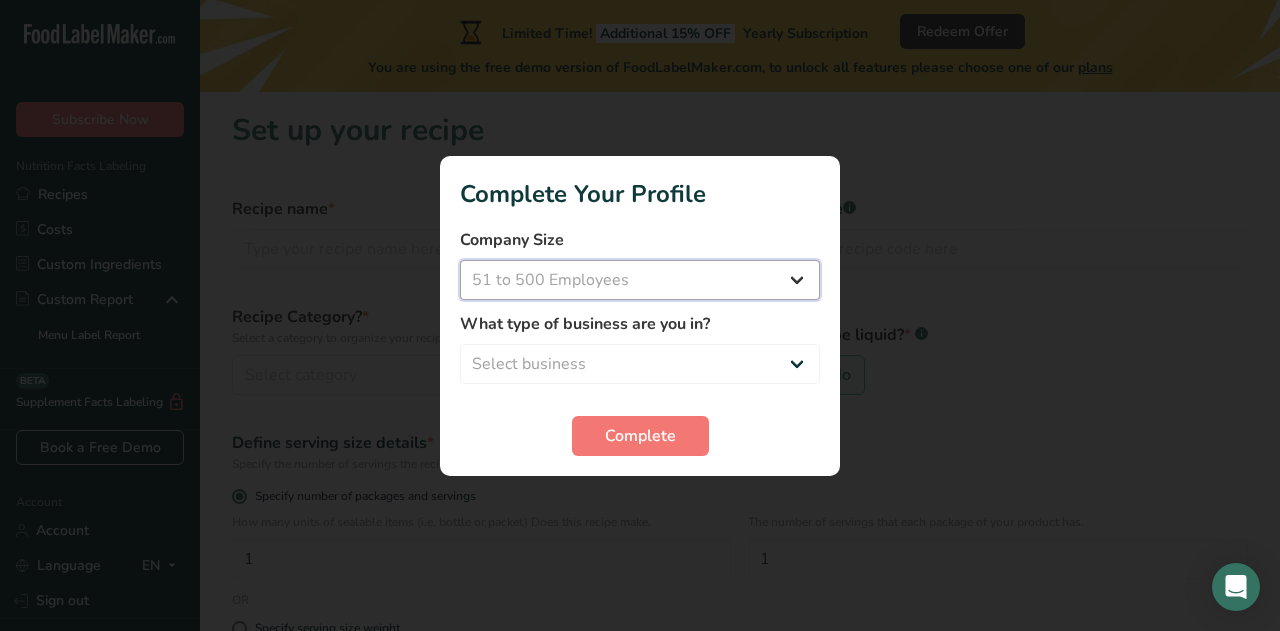 click on "Select company size
Fewer than 10 Employees
10 to 50 Employees
51 to 500 Employees
Over 500 Employees" at bounding box center [640, 280] 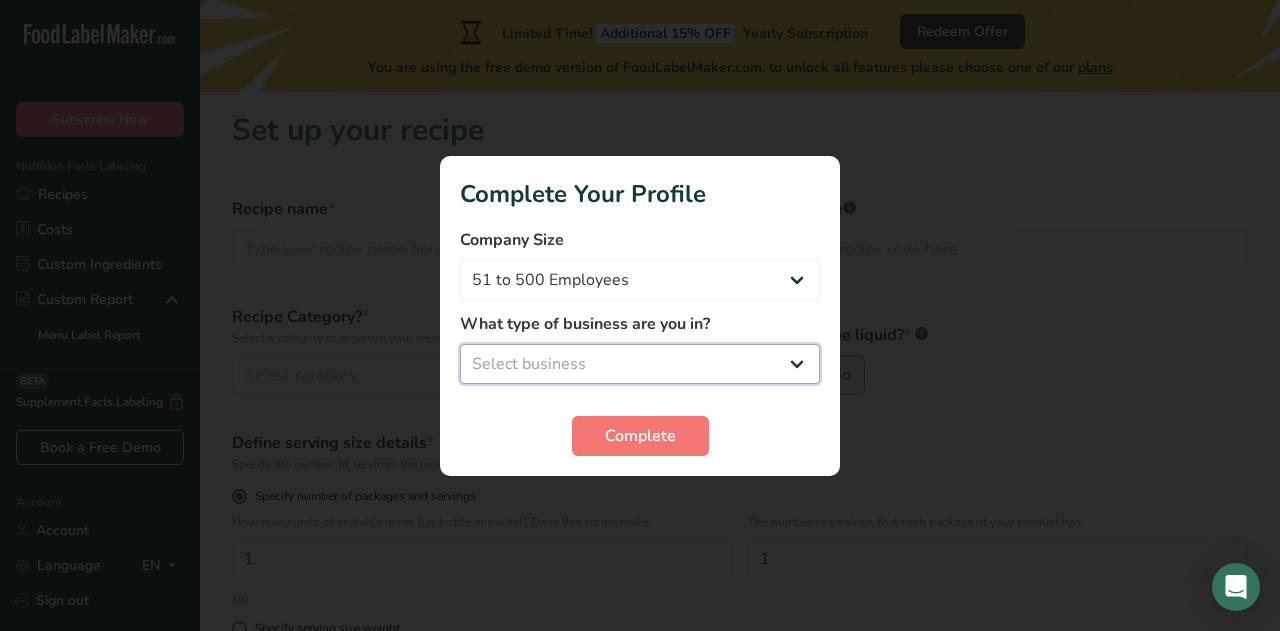 click on "Select business
Packaged Food Manufacturer
Restaurant & Cafe
Bakery
Meal Plans & Catering Company
Nutritionist
Food Blogger
Personal Trainer
Other" at bounding box center [640, 364] 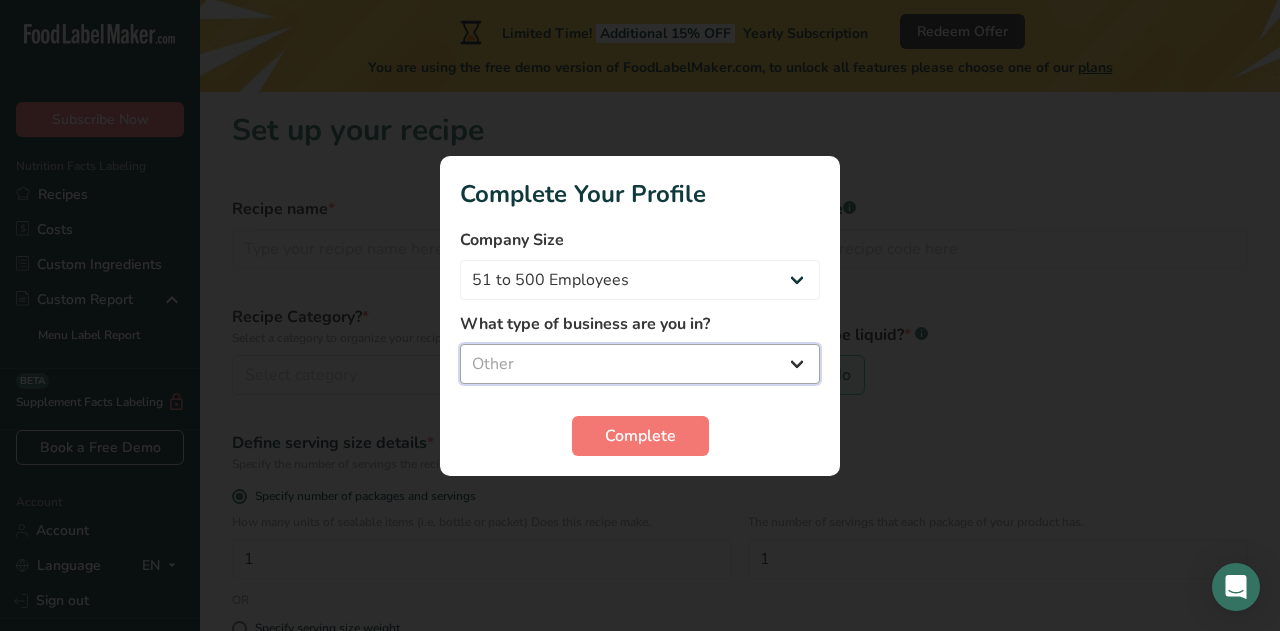 click on "Select business
Packaged Food Manufacturer
Restaurant & Cafe
Bakery
Meal Plans & Catering Company
Nutritionist
Food Blogger
Personal Trainer
Other" at bounding box center [640, 364] 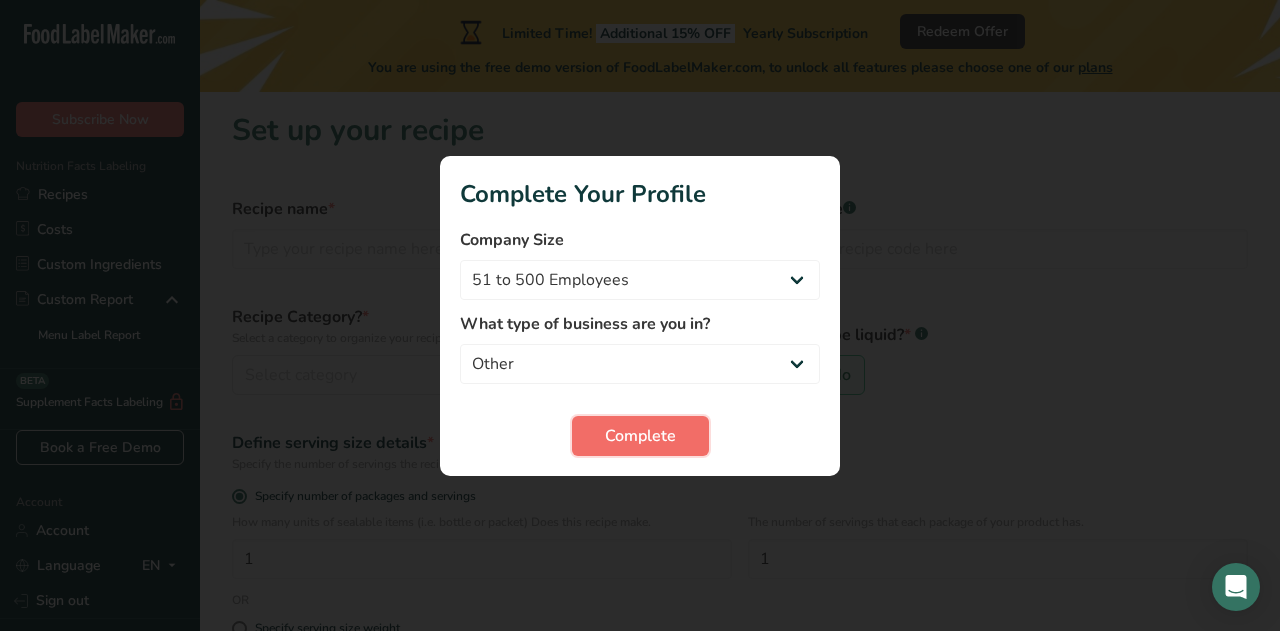 click on "Complete" at bounding box center (640, 436) 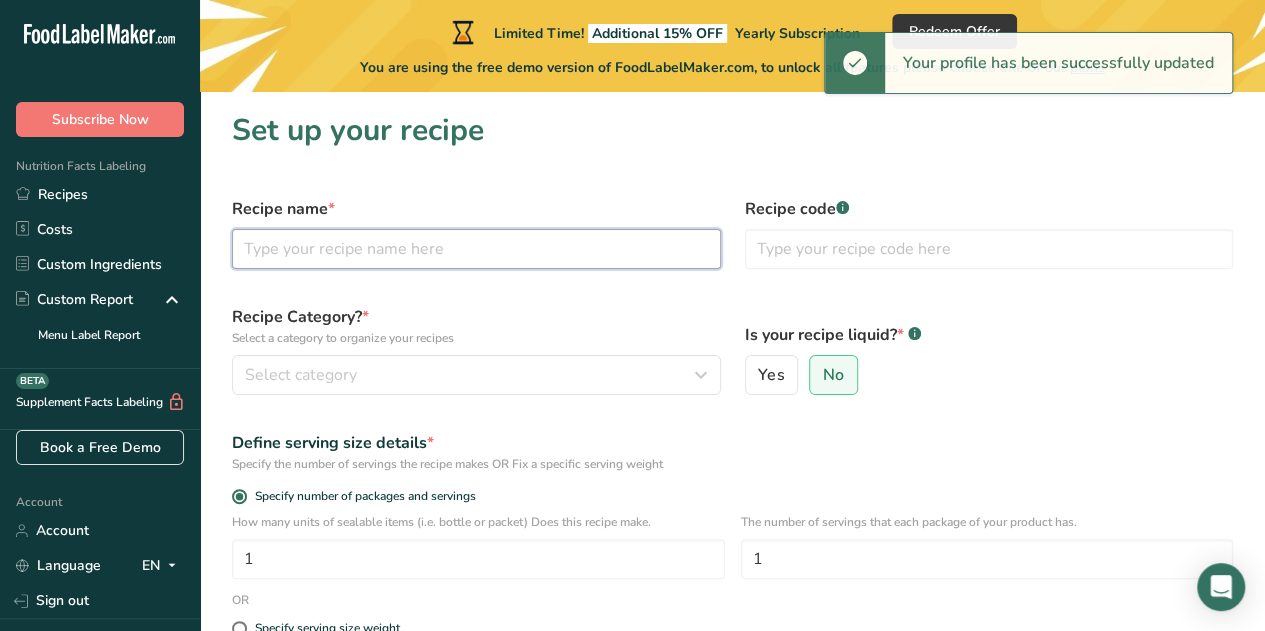 click at bounding box center (476, 249) 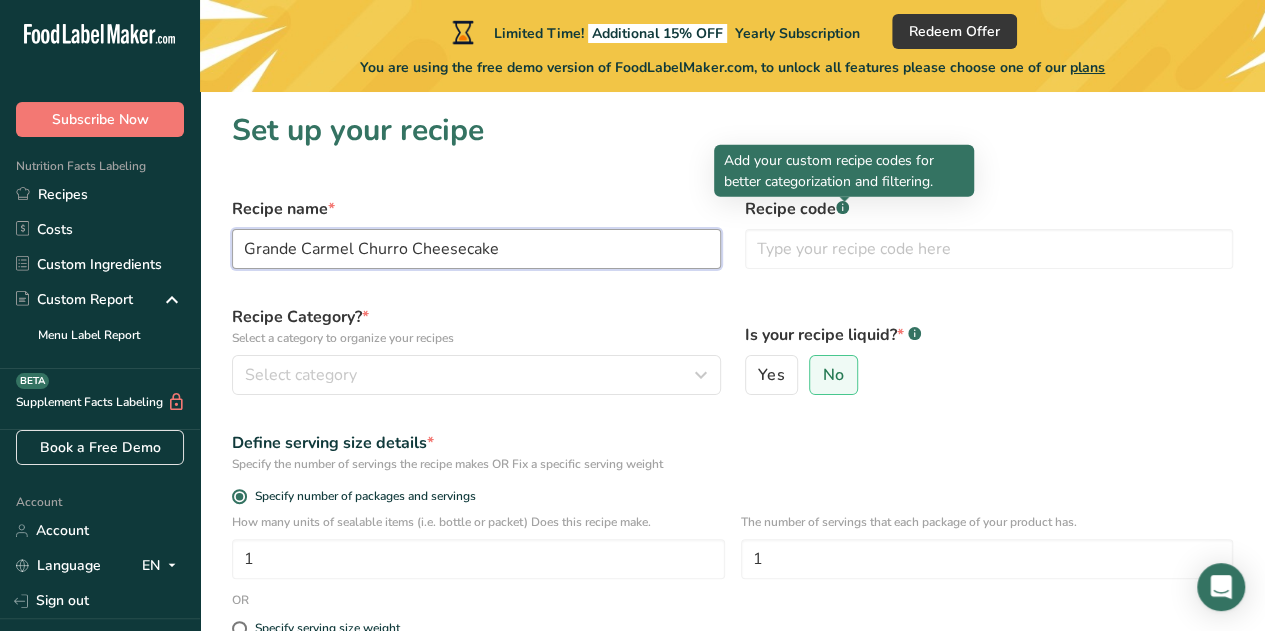 type on "Grande Carmel Churro Cheesecake" 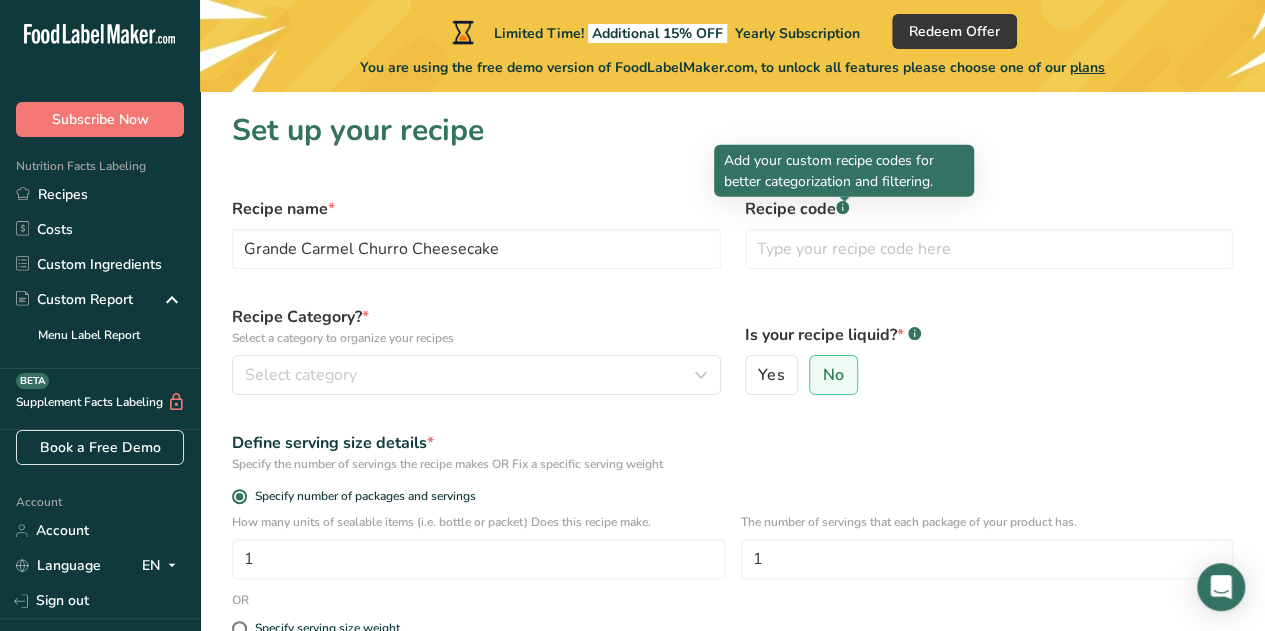 click 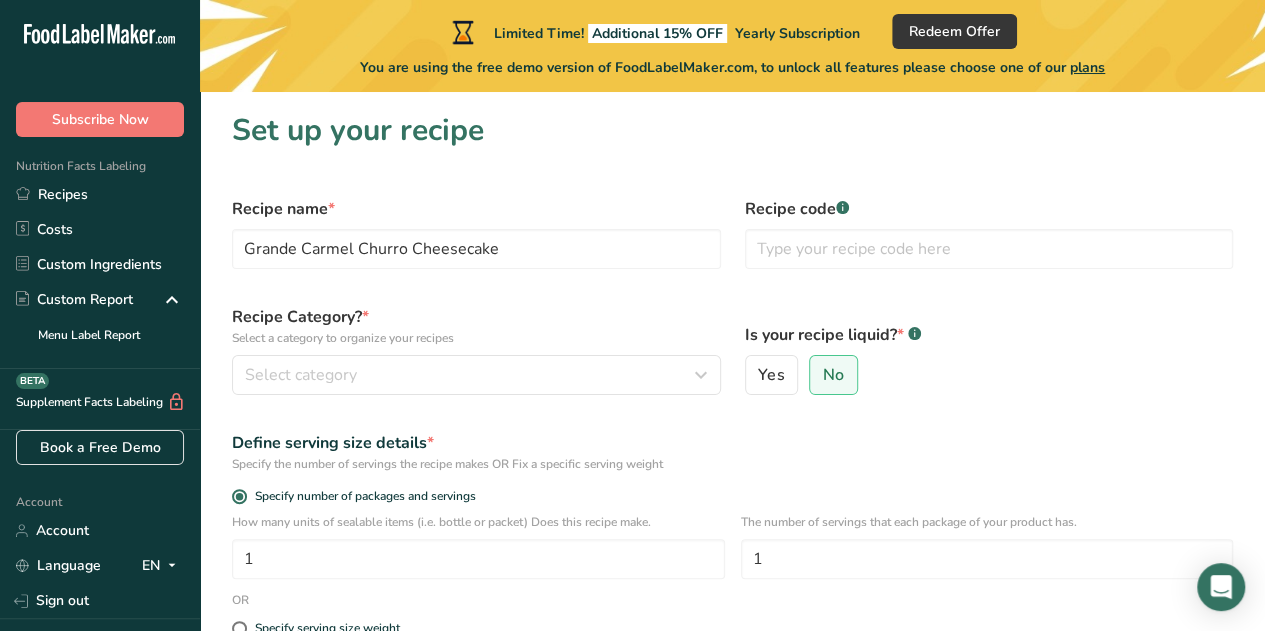 click 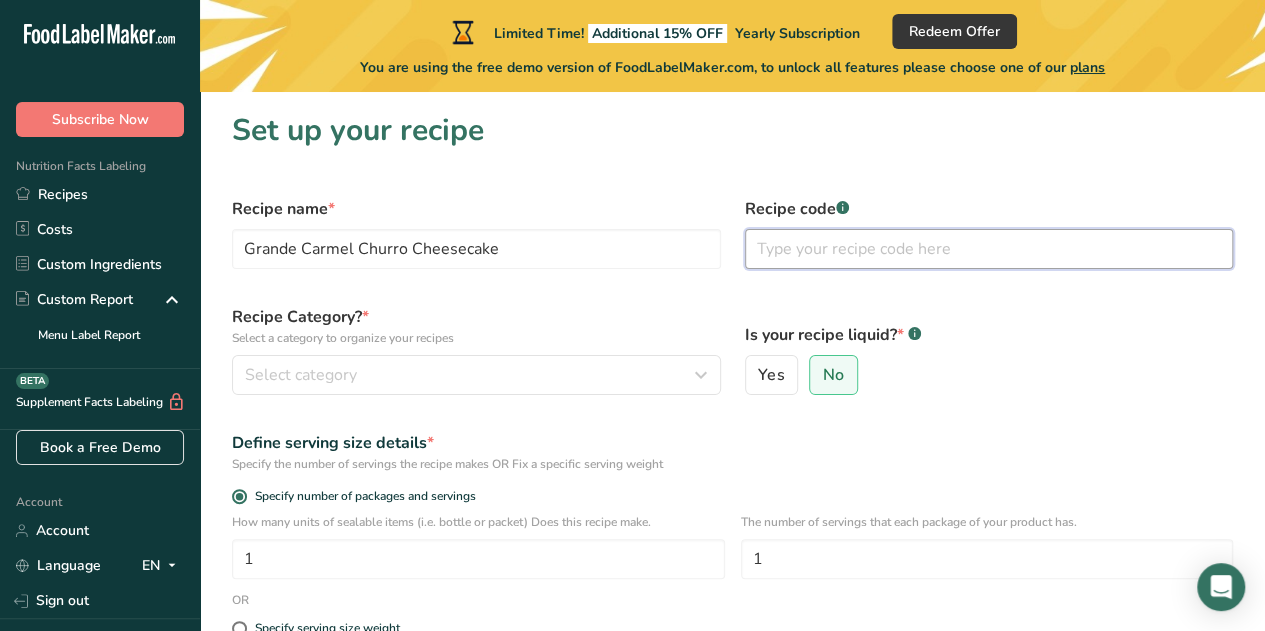click at bounding box center [989, 249] 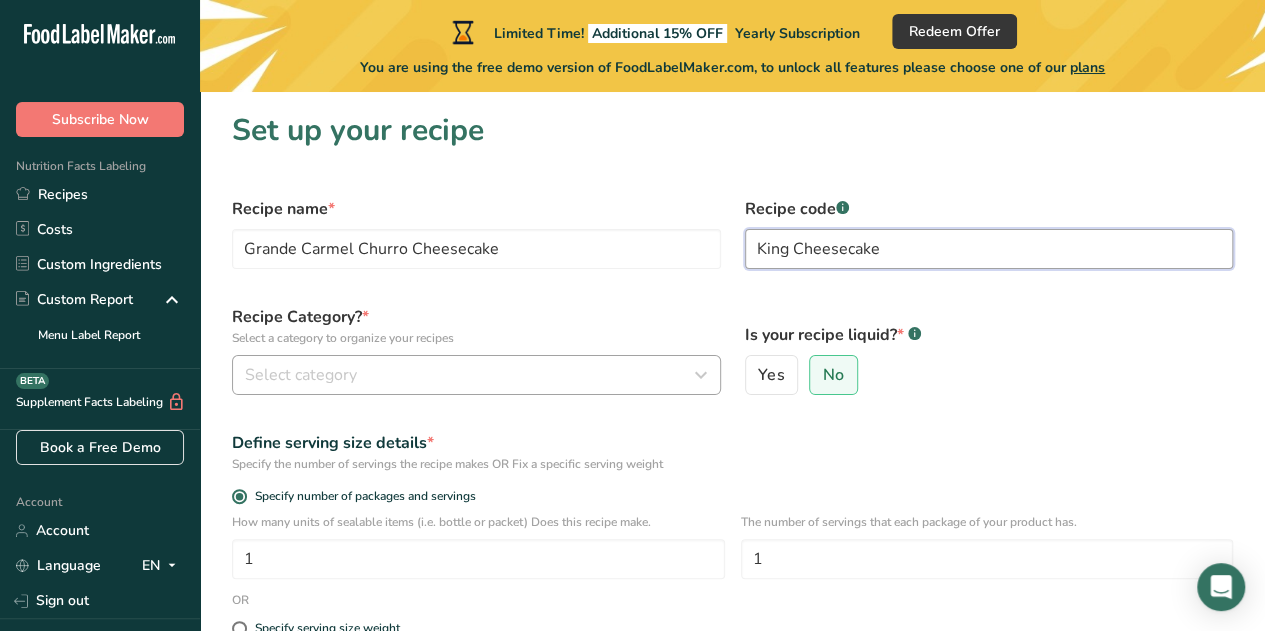 type on "King Cheesecake" 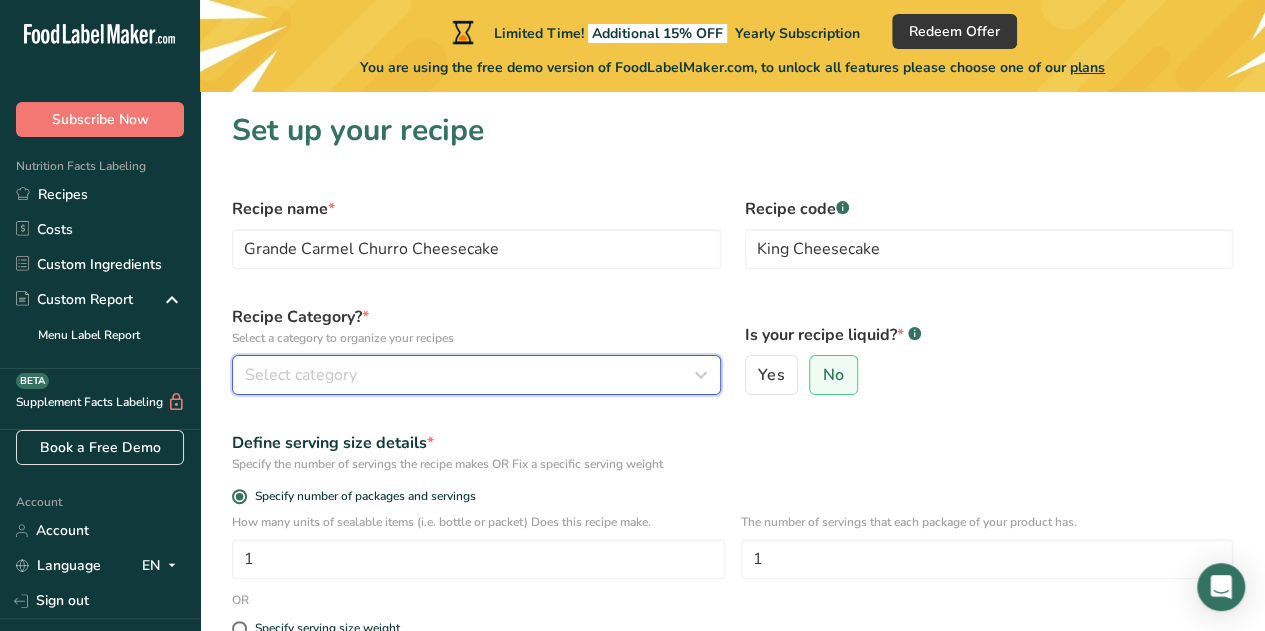 click at bounding box center (701, 375) 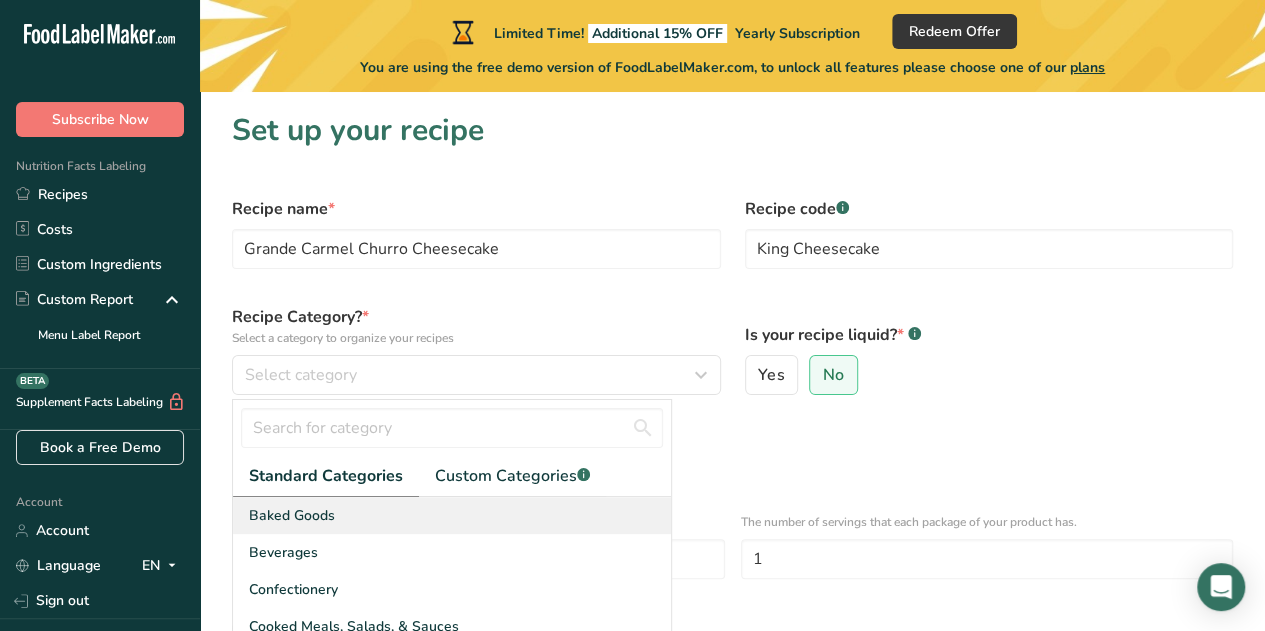 click on "Baked Goods" at bounding box center (452, 515) 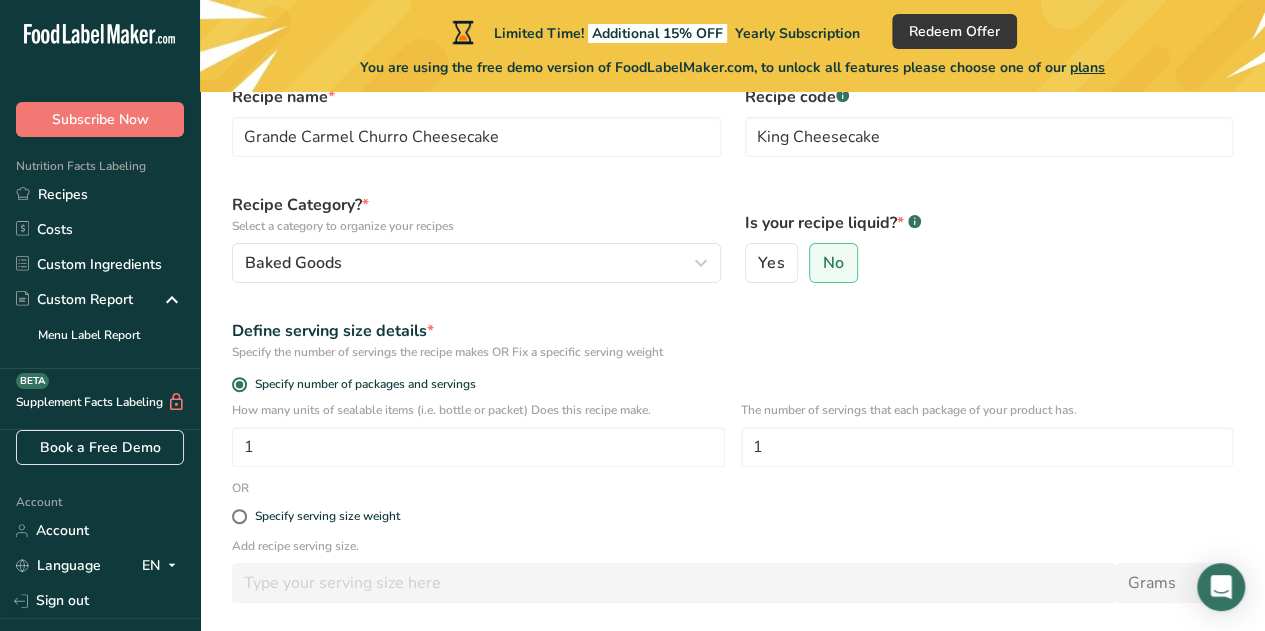 scroll, scrollTop: 114, scrollLeft: 0, axis: vertical 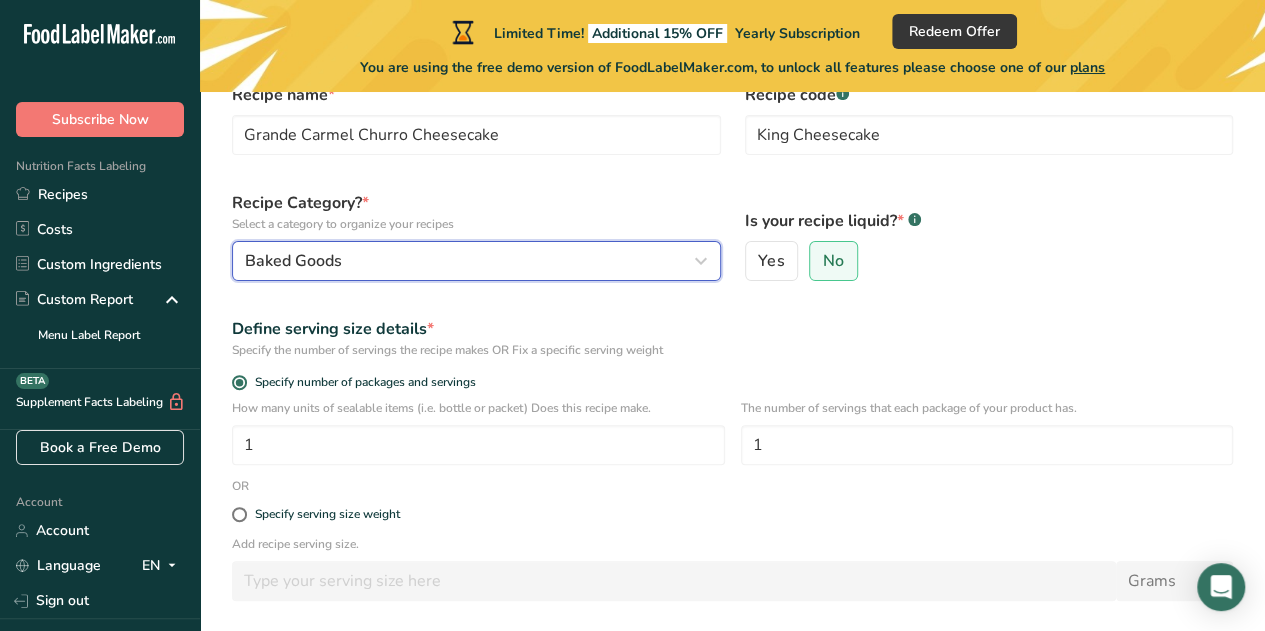 click at bounding box center [701, 261] 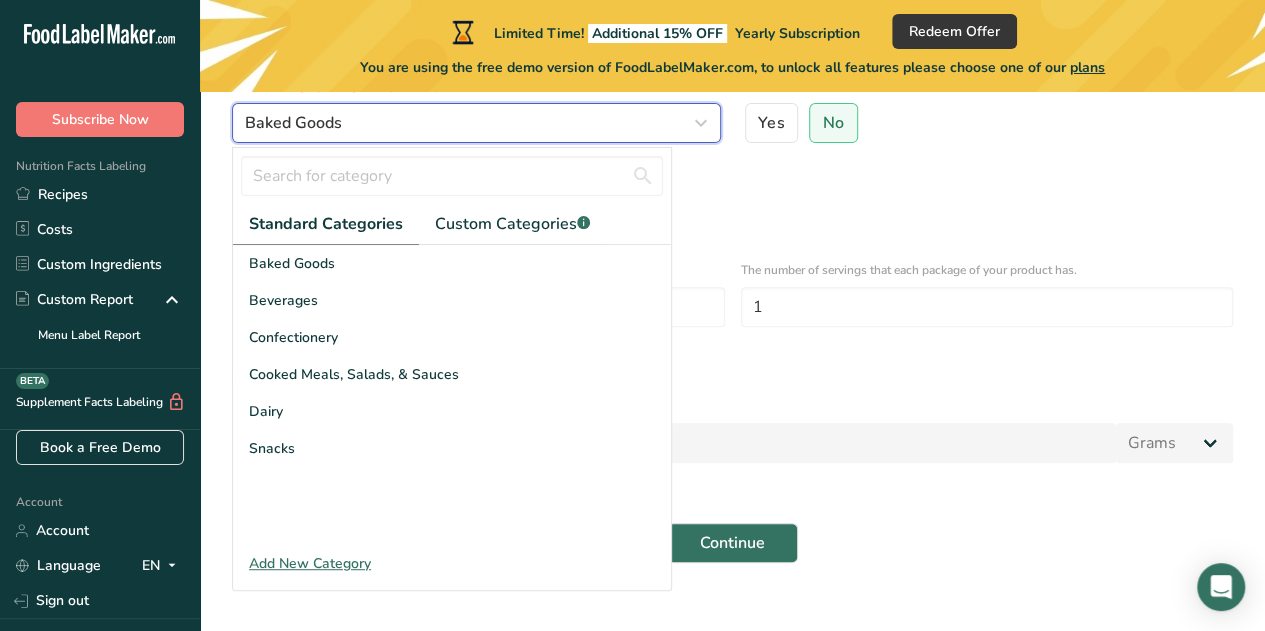 scroll, scrollTop: 250, scrollLeft: 0, axis: vertical 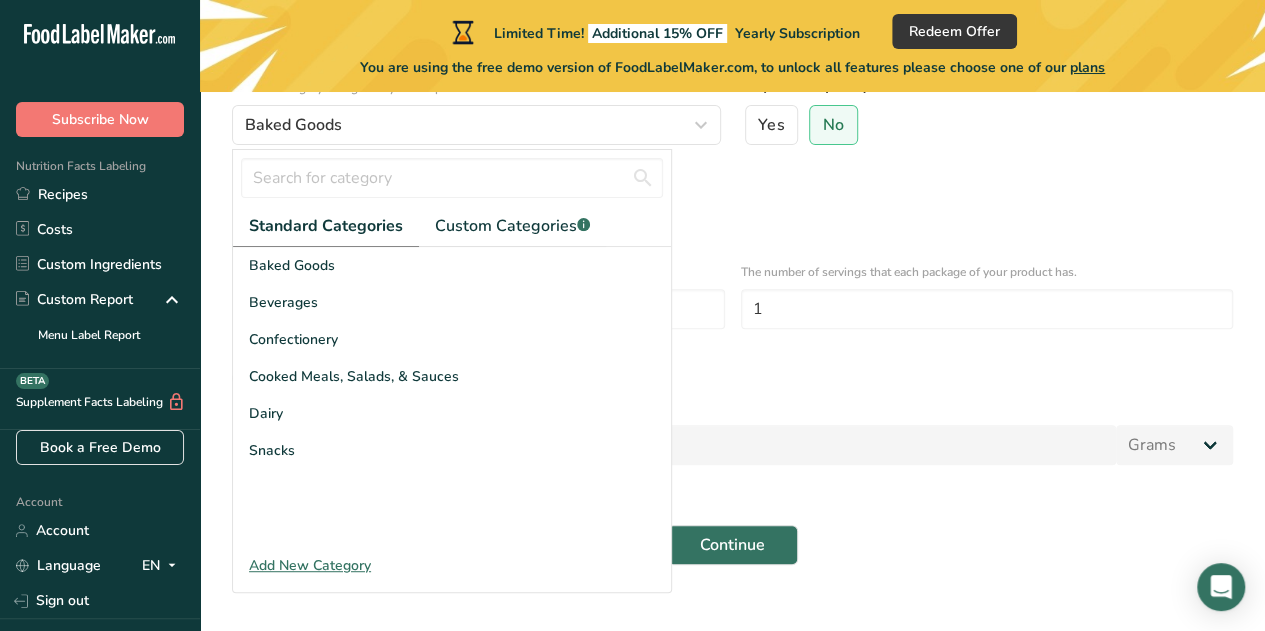 click on "Define serving size details *" at bounding box center (732, 193) 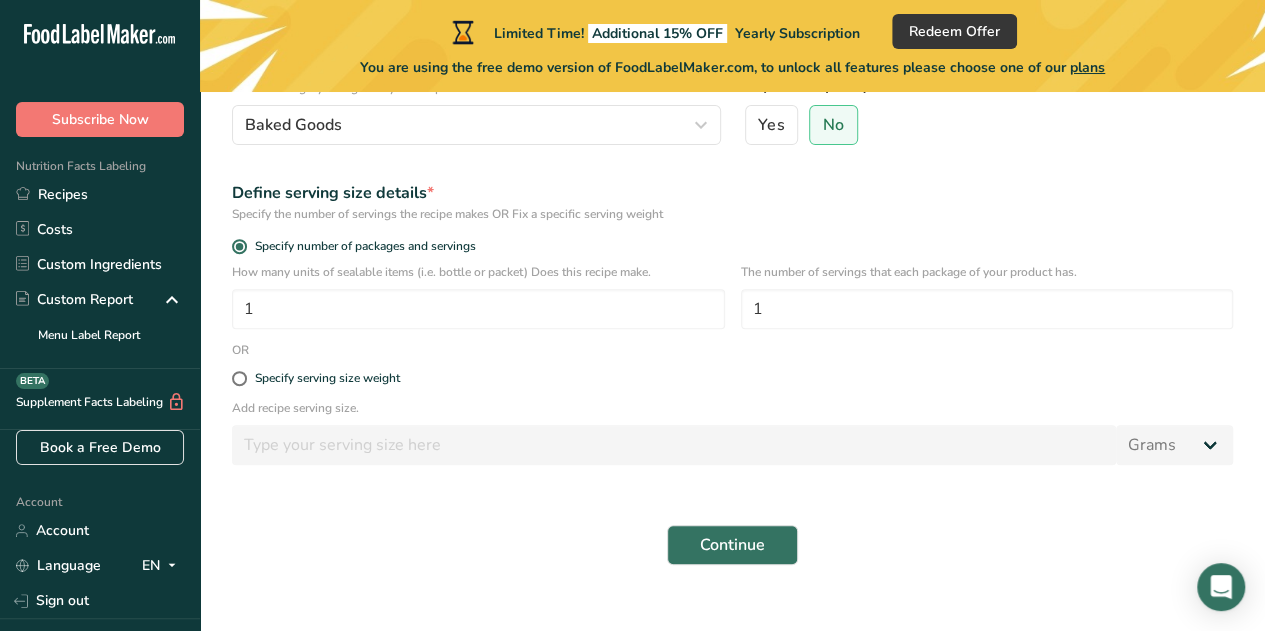 scroll, scrollTop: 280, scrollLeft: 0, axis: vertical 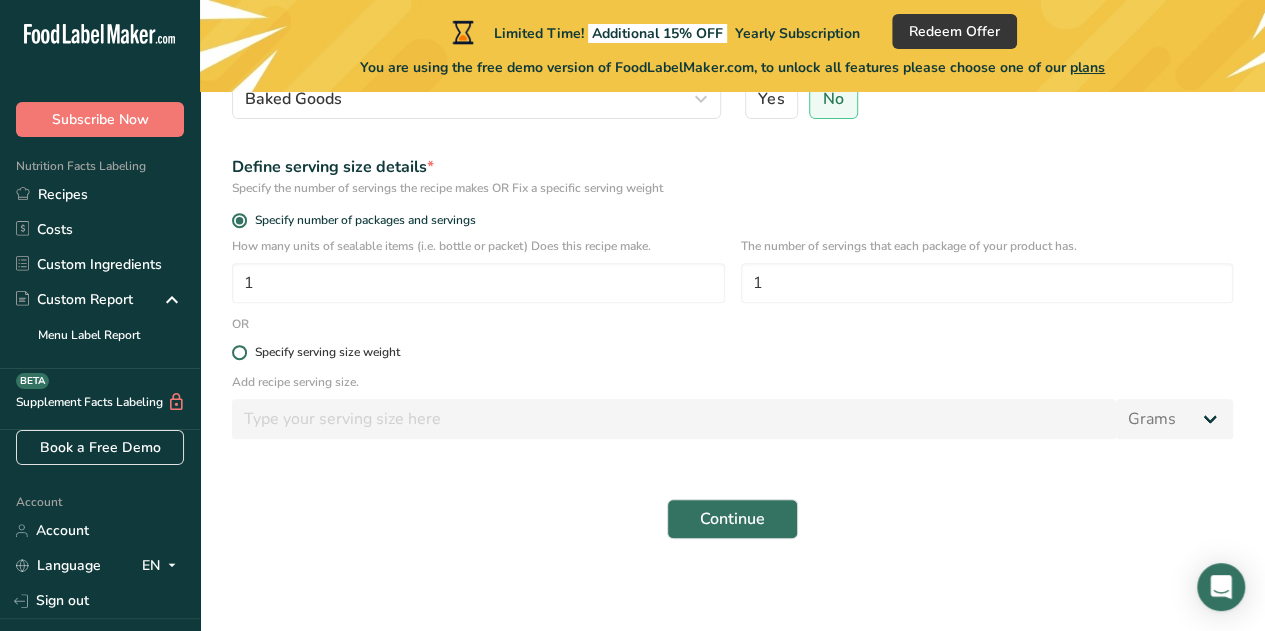 click at bounding box center (239, 352) 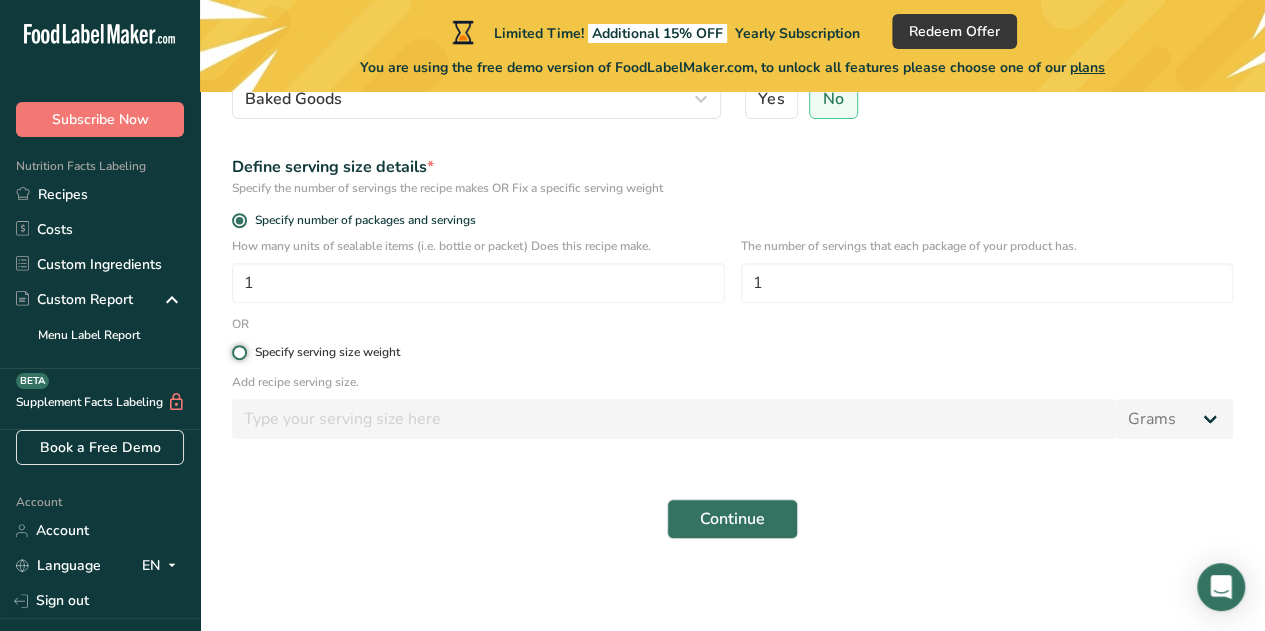 click on "Specify serving size weight" at bounding box center (238, 352) 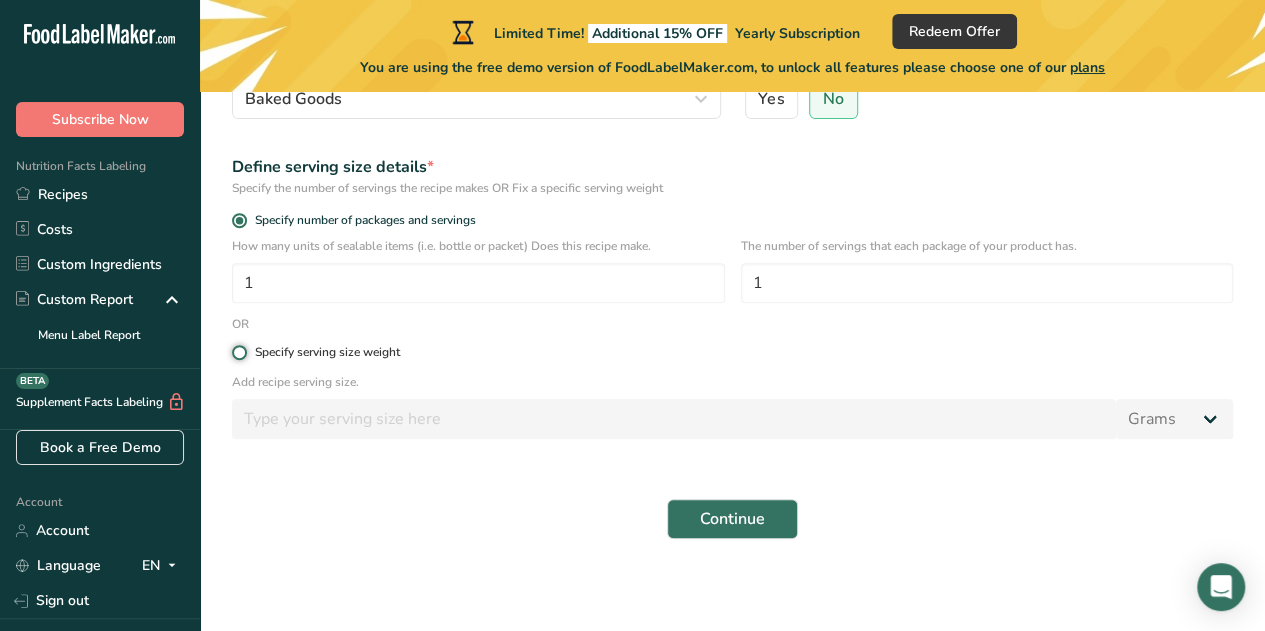 radio on "true" 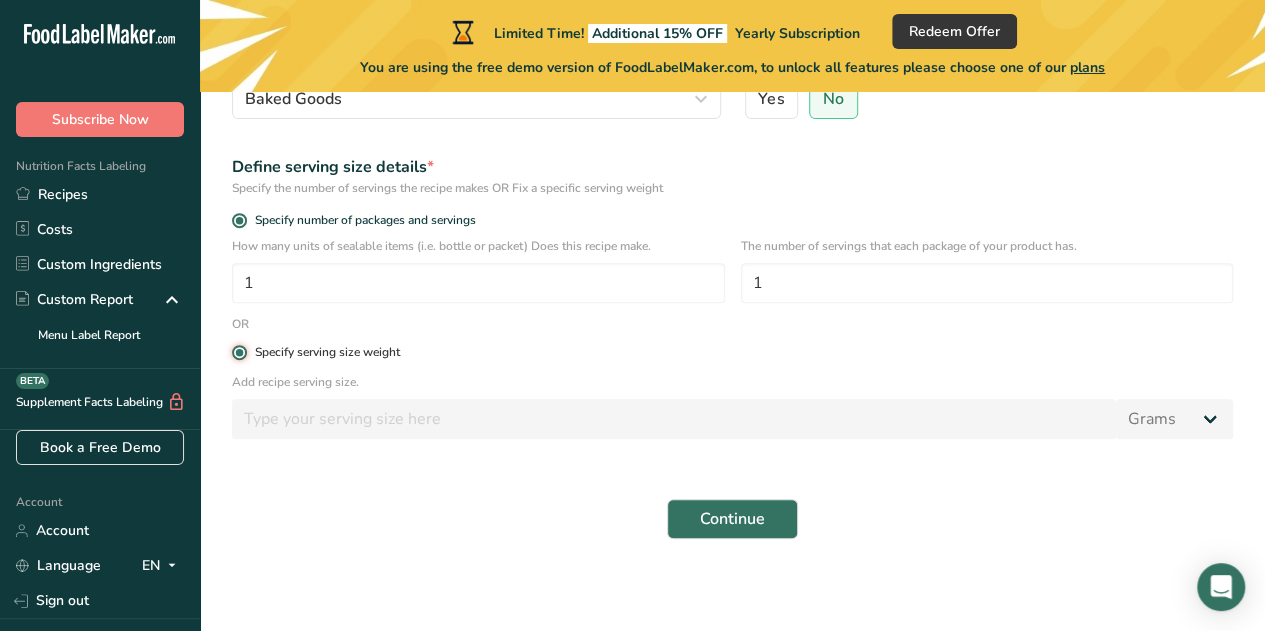 radio on "false" 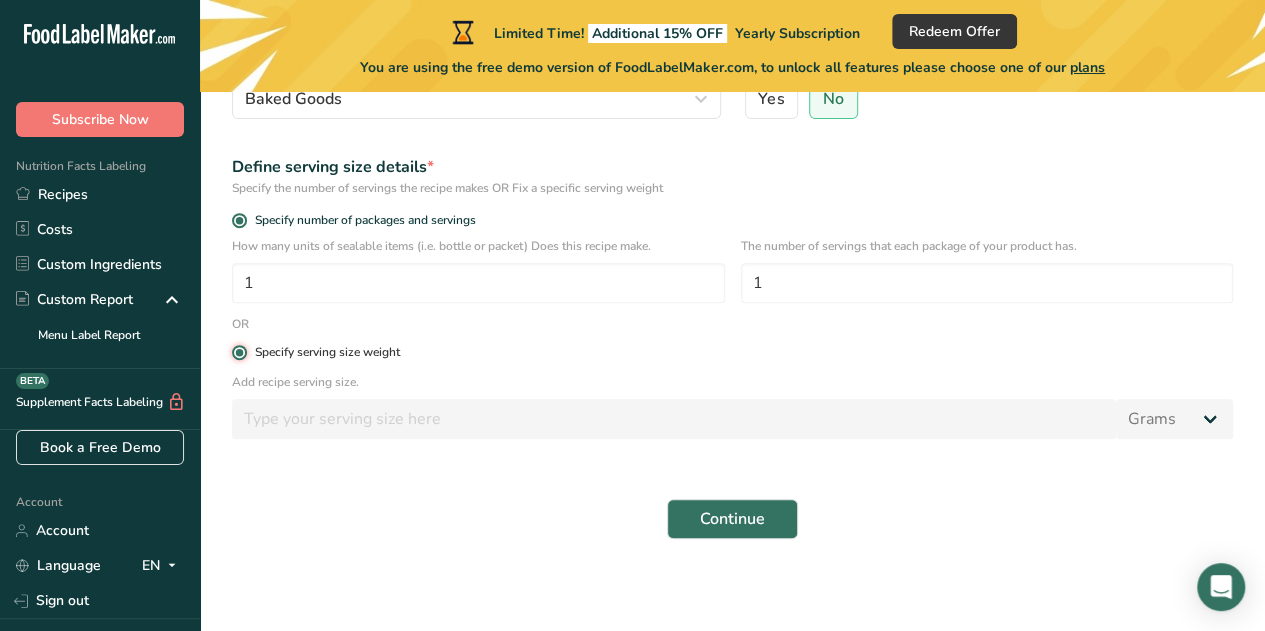type 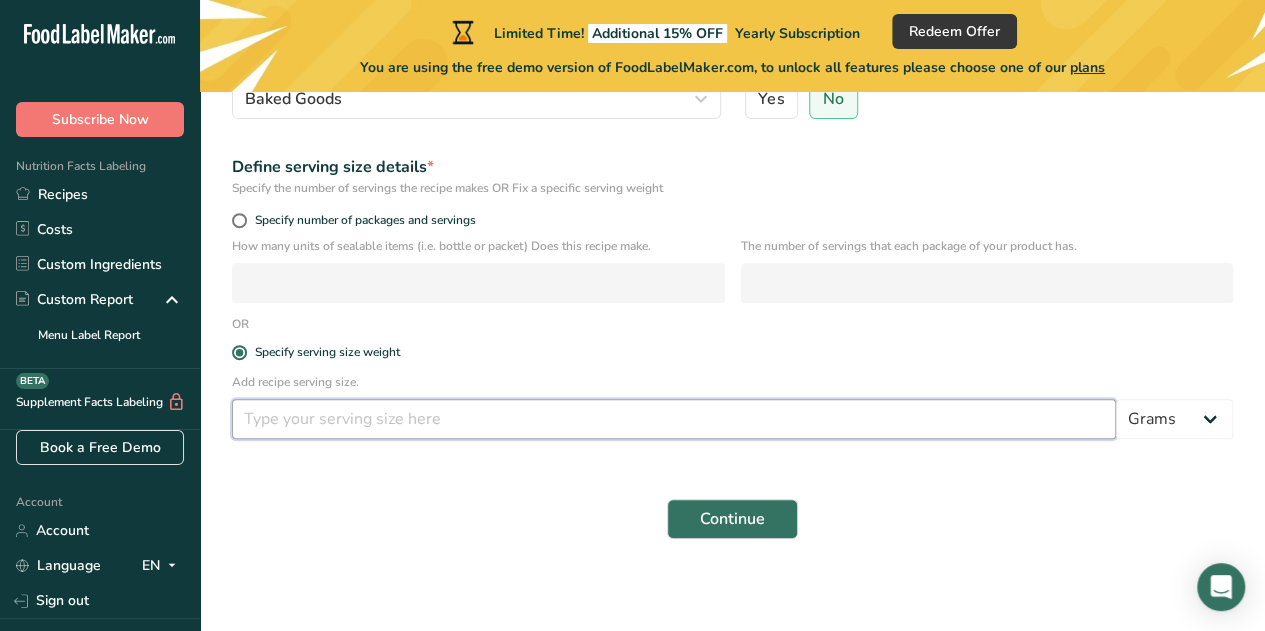 click at bounding box center (674, 419) 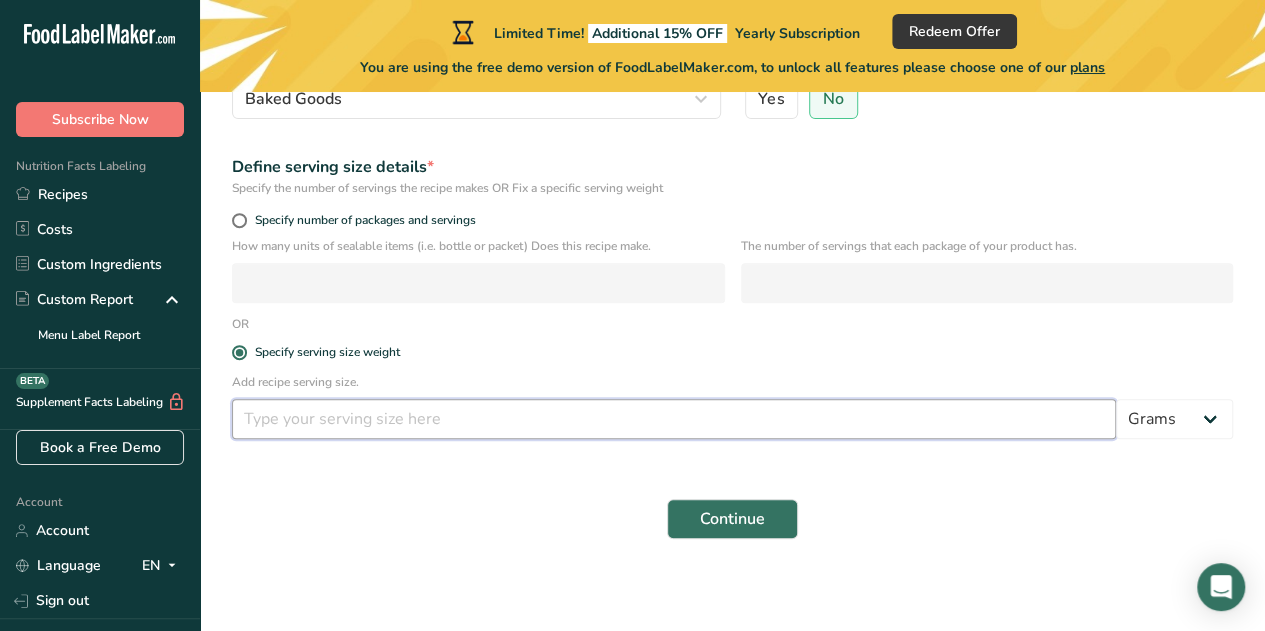 type on "6" 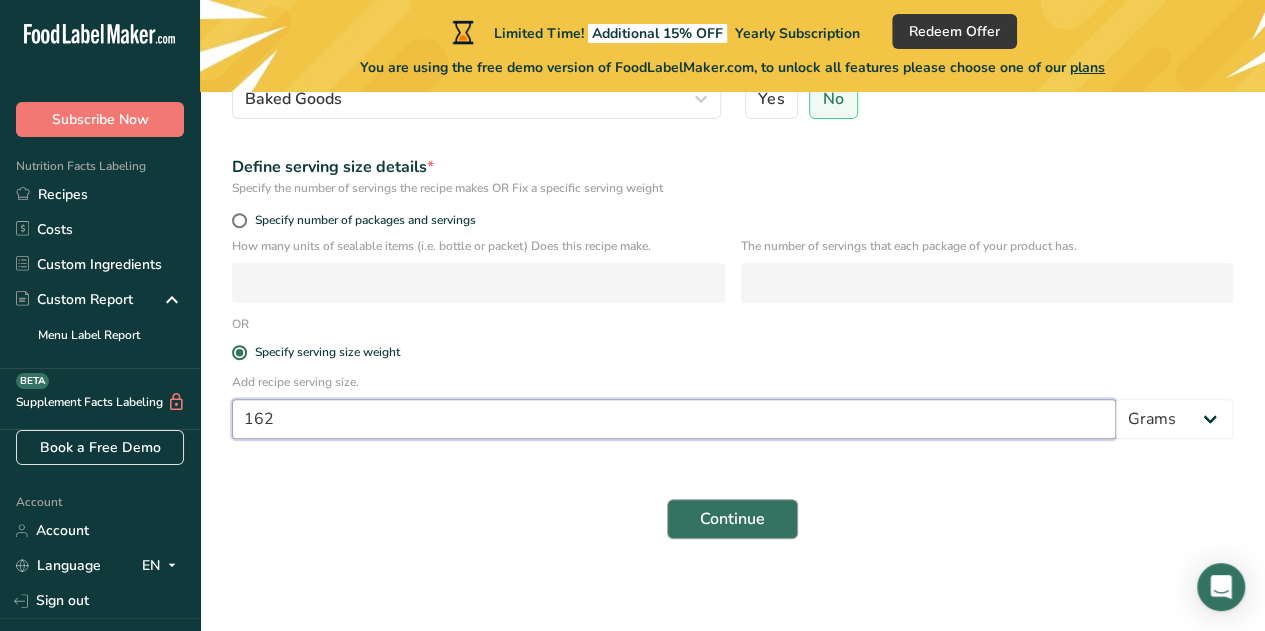 type on "162" 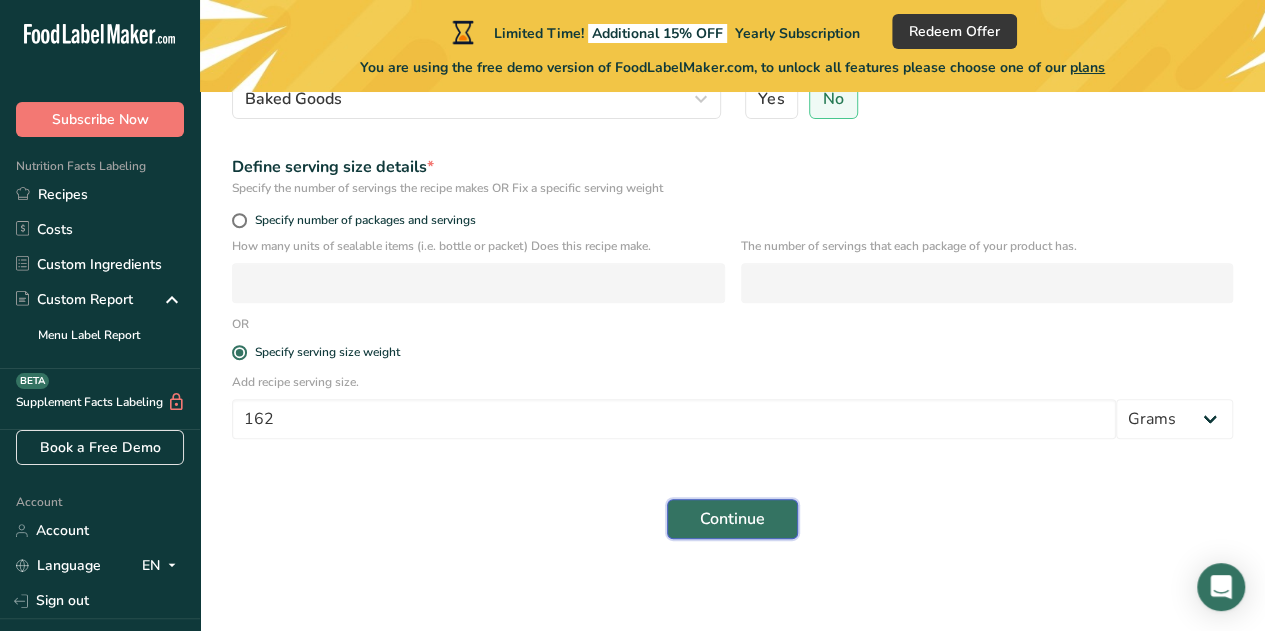 click on "Continue" at bounding box center (732, 519) 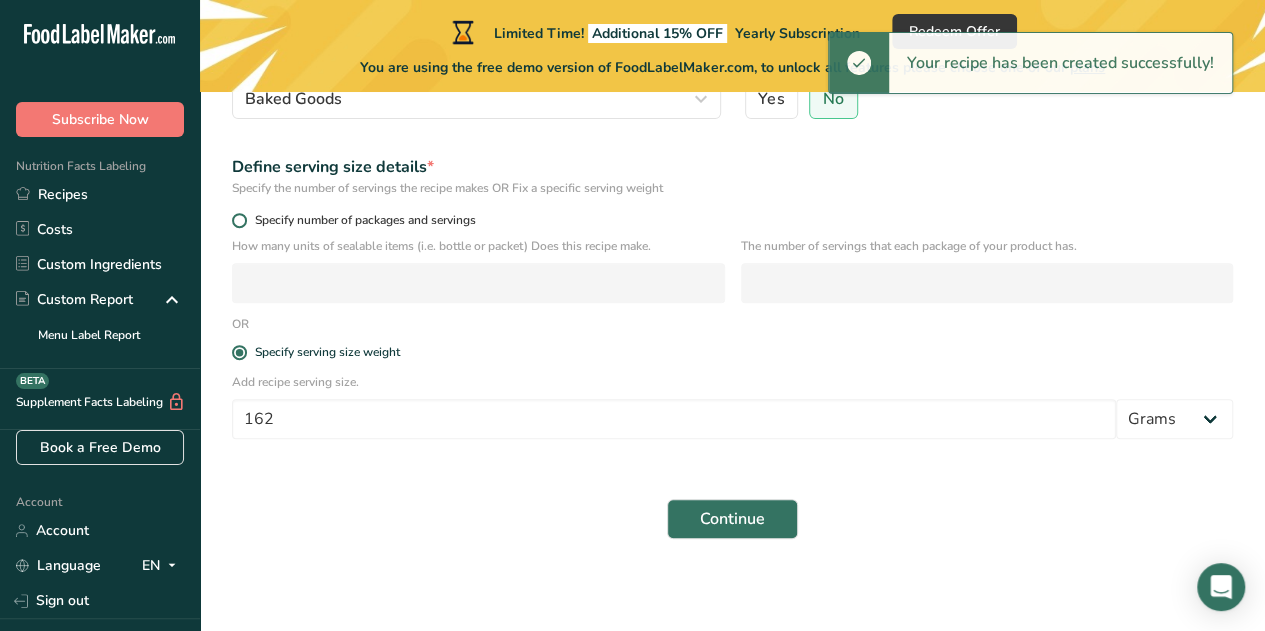 click at bounding box center [239, 220] 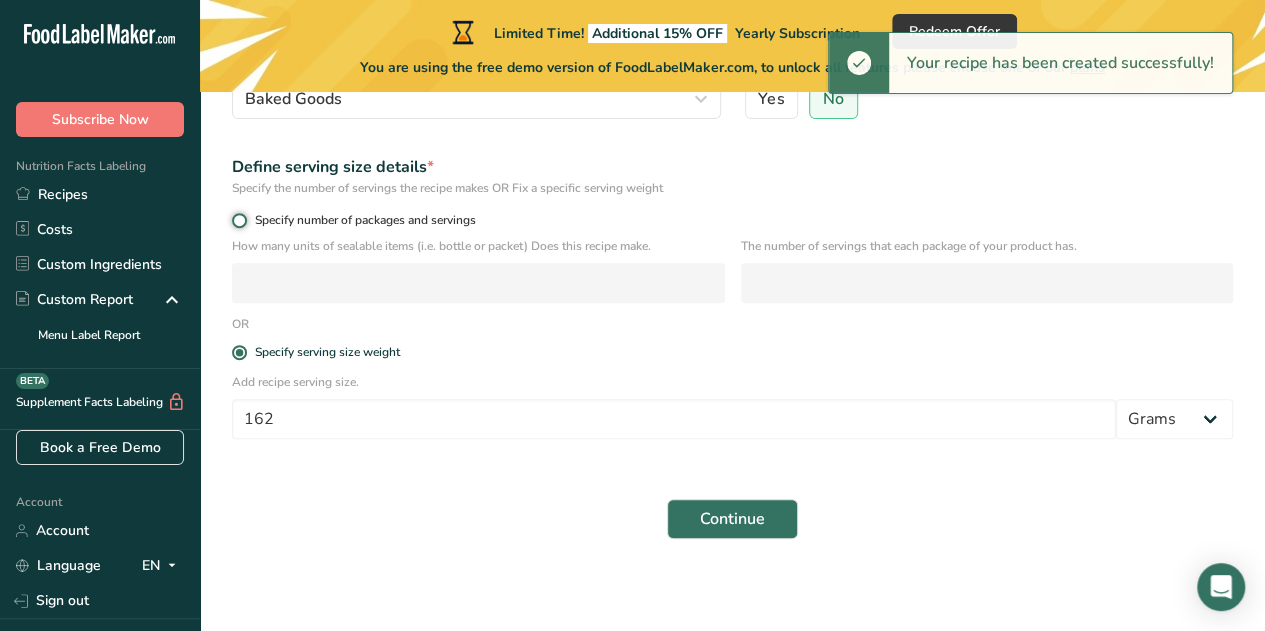 click on "Specify number of packages and servings" at bounding box center (238, 220) 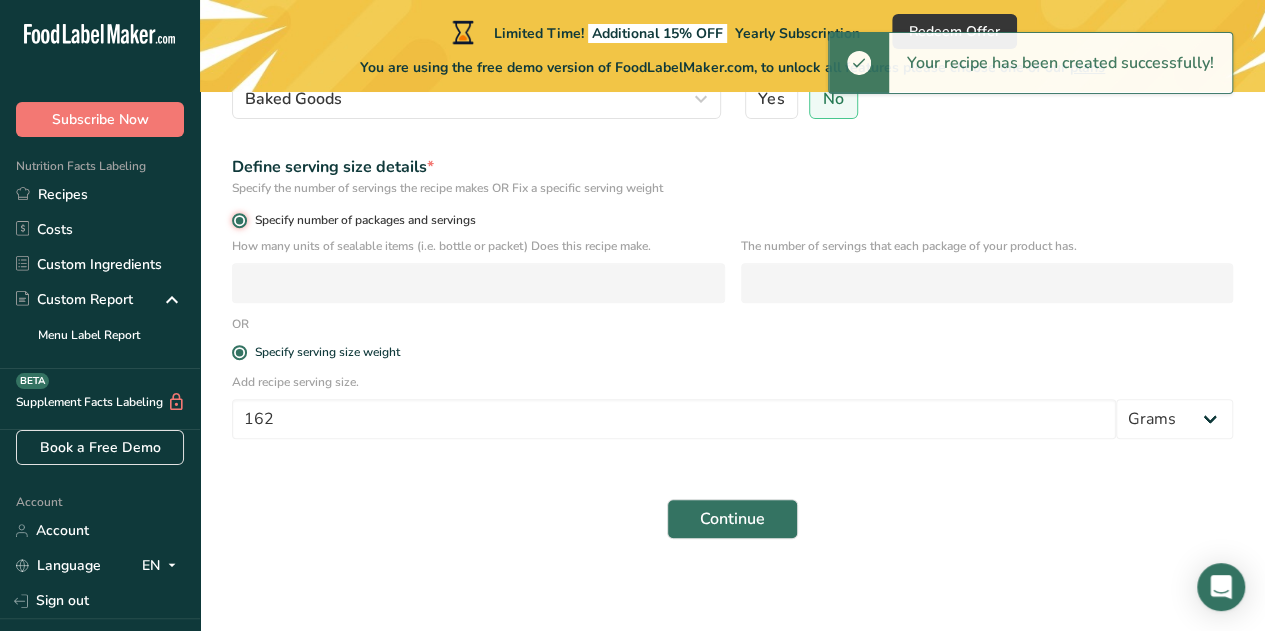 radio on "false" 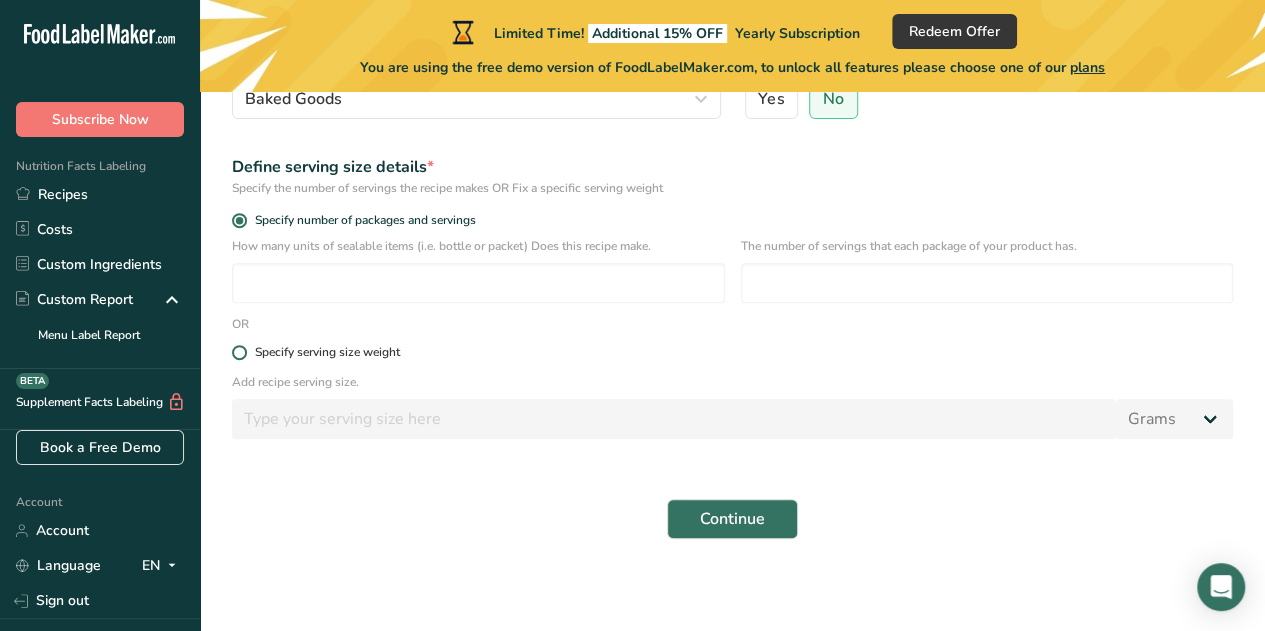 click at bounding box center [239, 352] 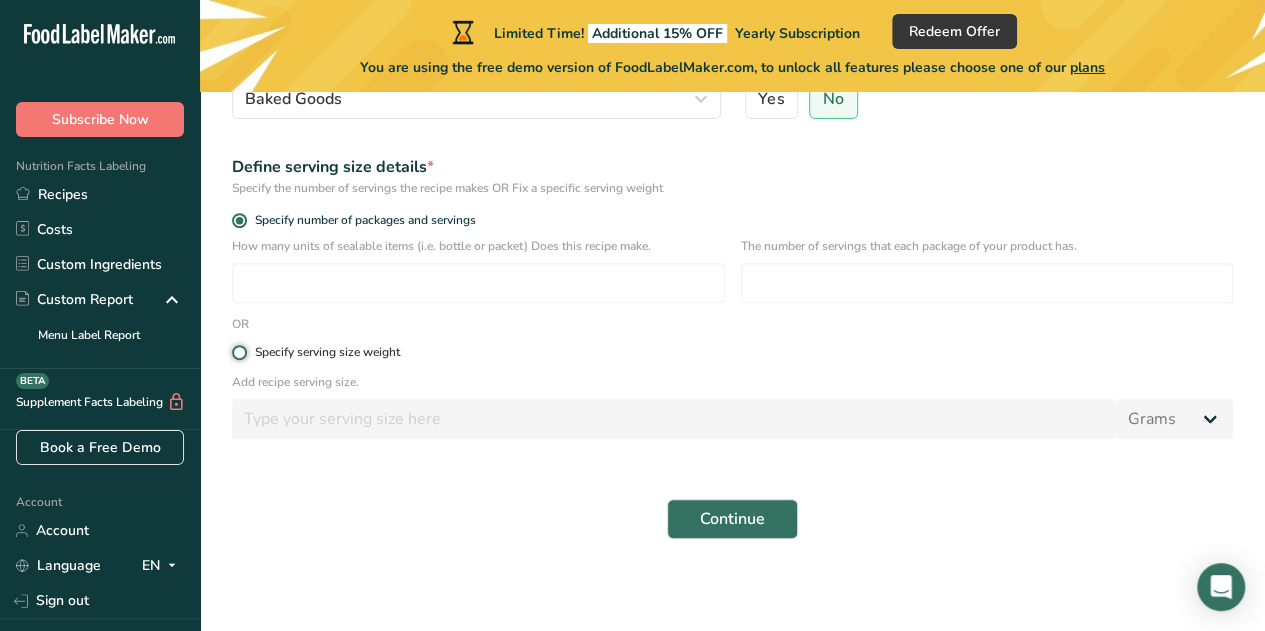 radio on "true" 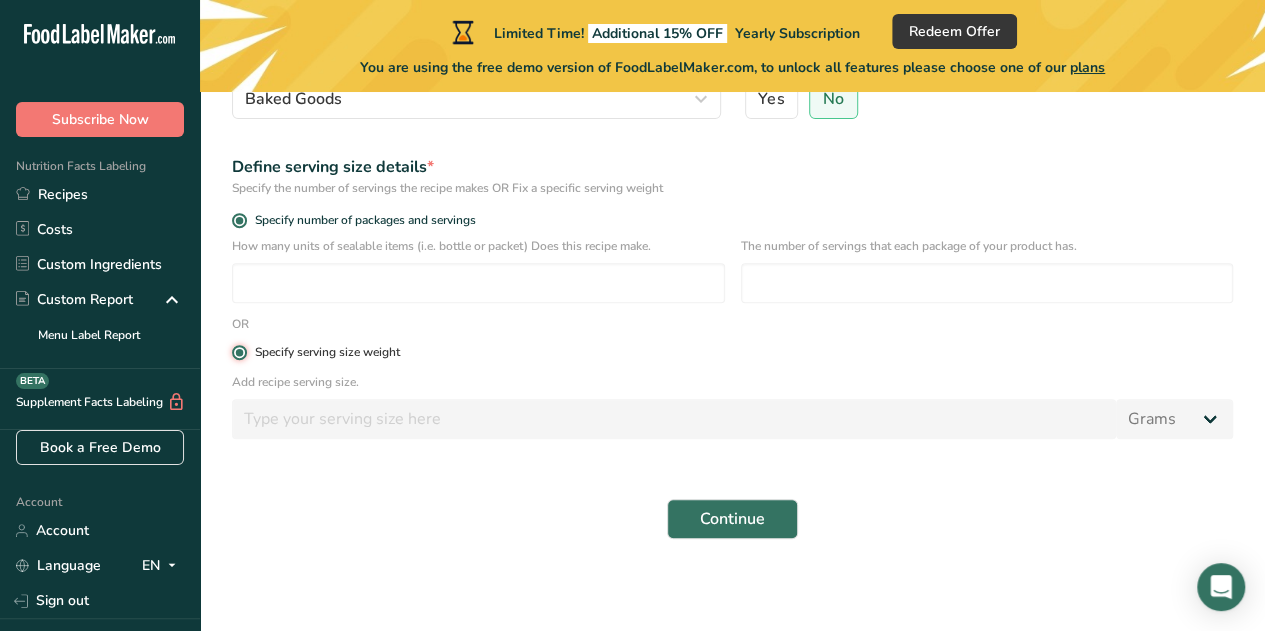 radio on "false" 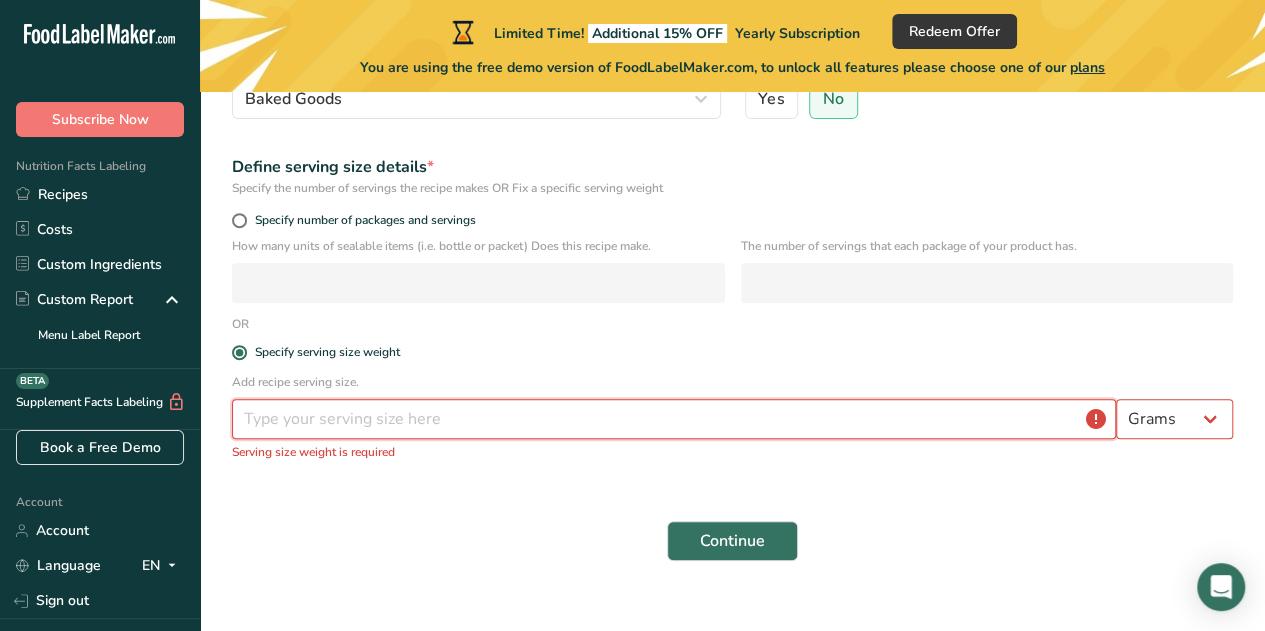 click at bounding box center (674, 419) 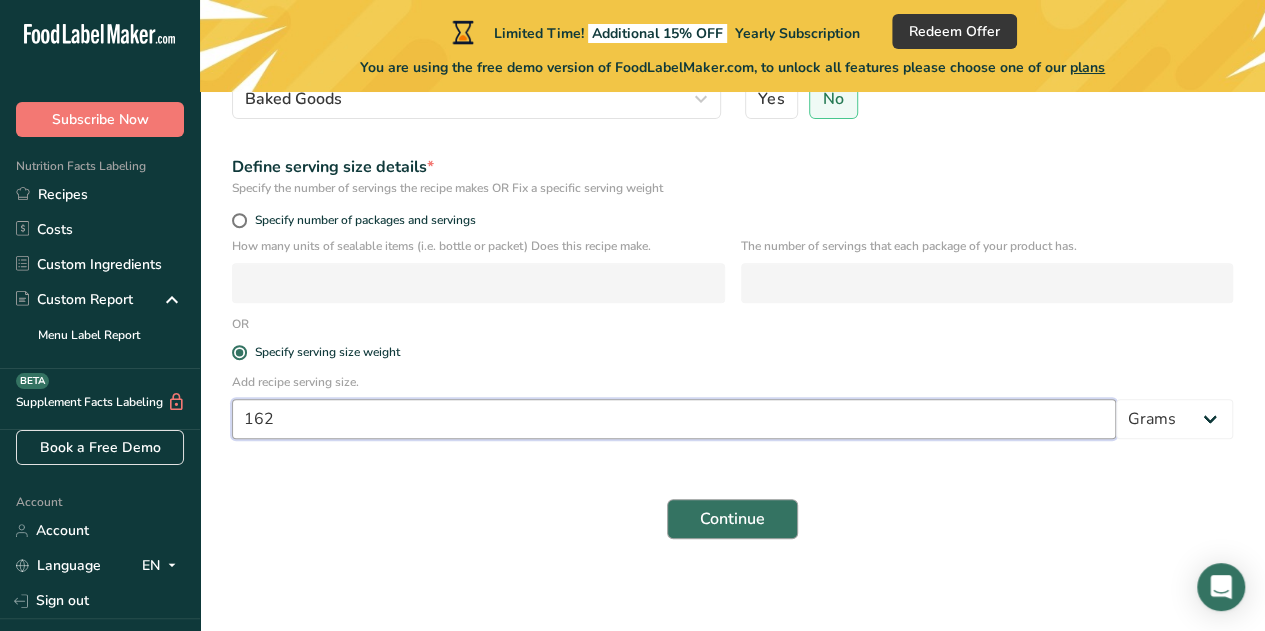 type on "162" 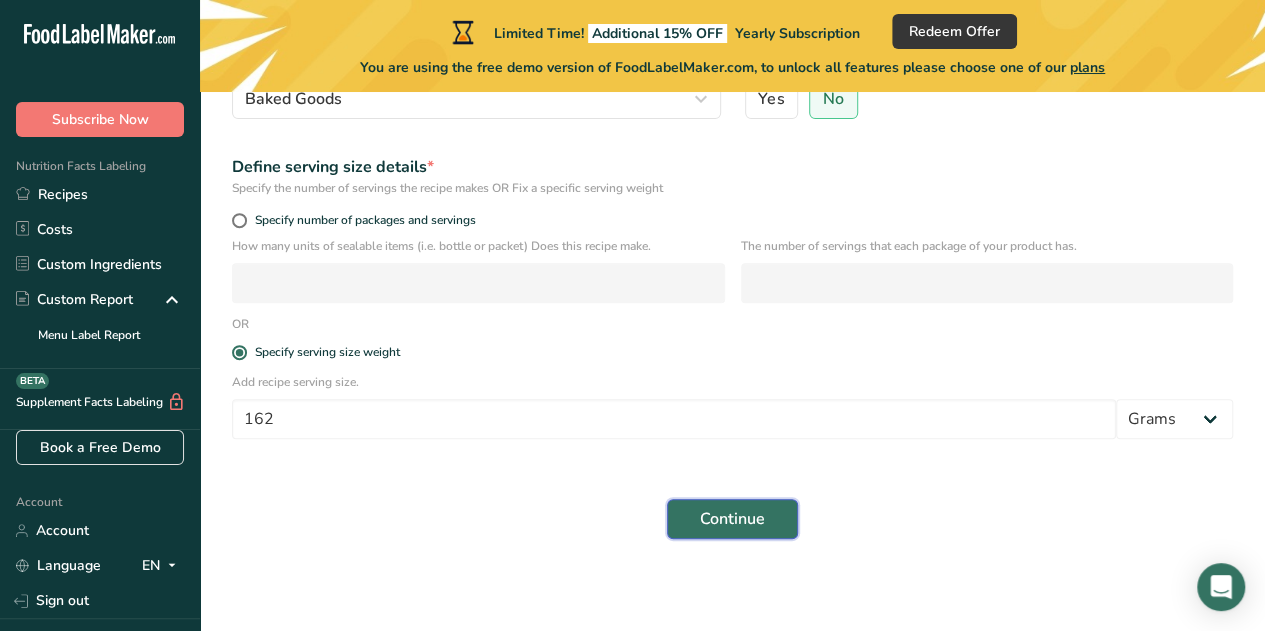 click on "Continue" at bounding box center (732, 519) 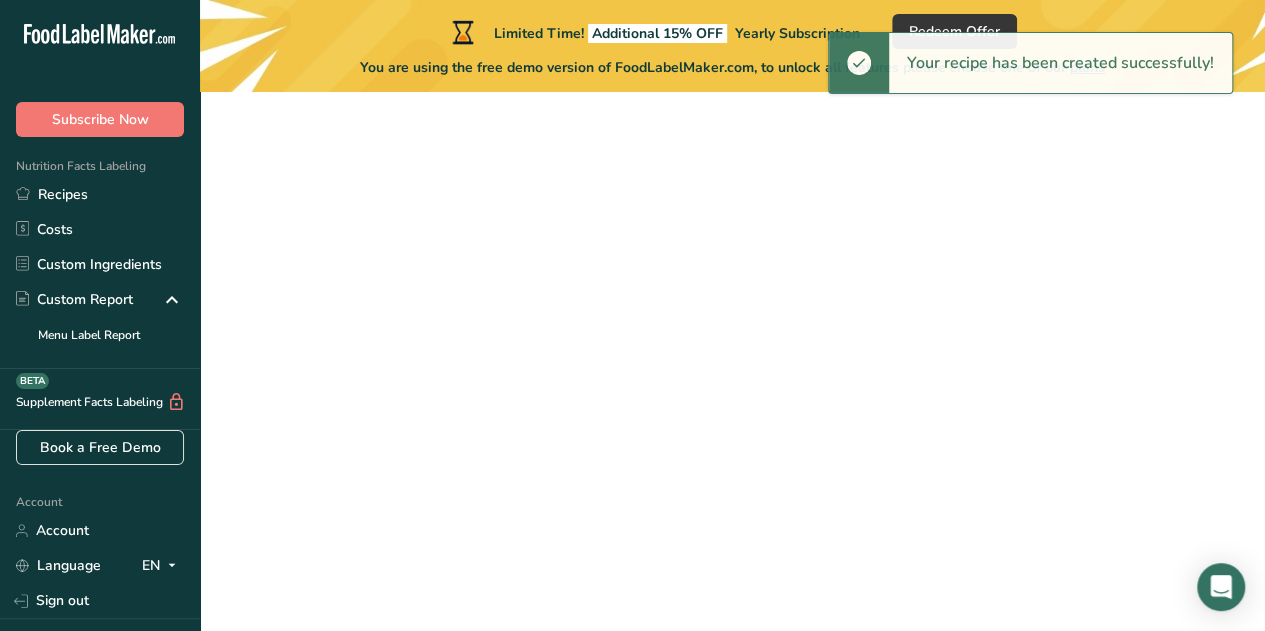 scroll, scrollTop: 0, scrollLeft: 0, axis: both 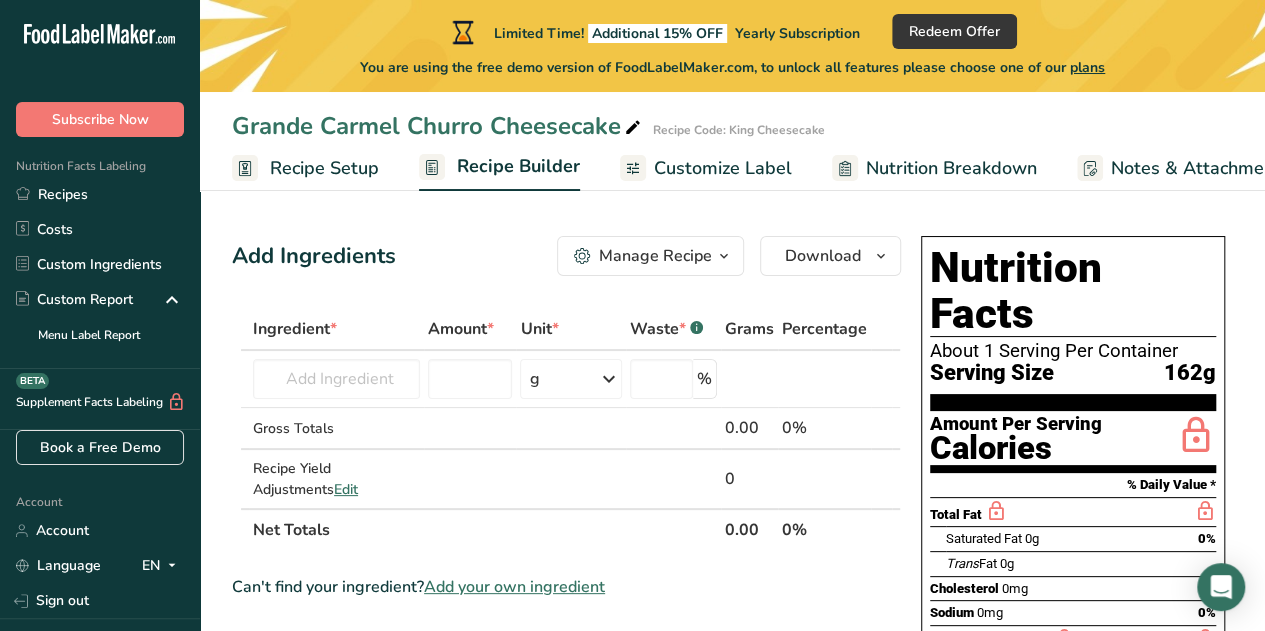 click at bounding box center [724, 256] 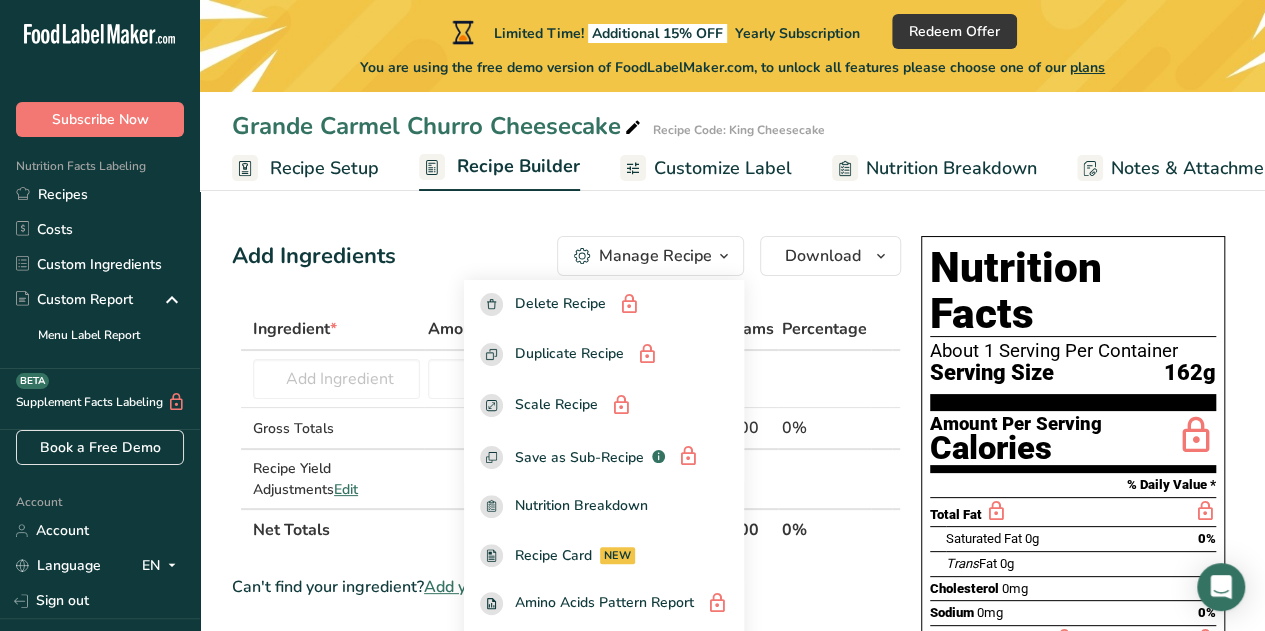 click at bounding box center (724, 256) 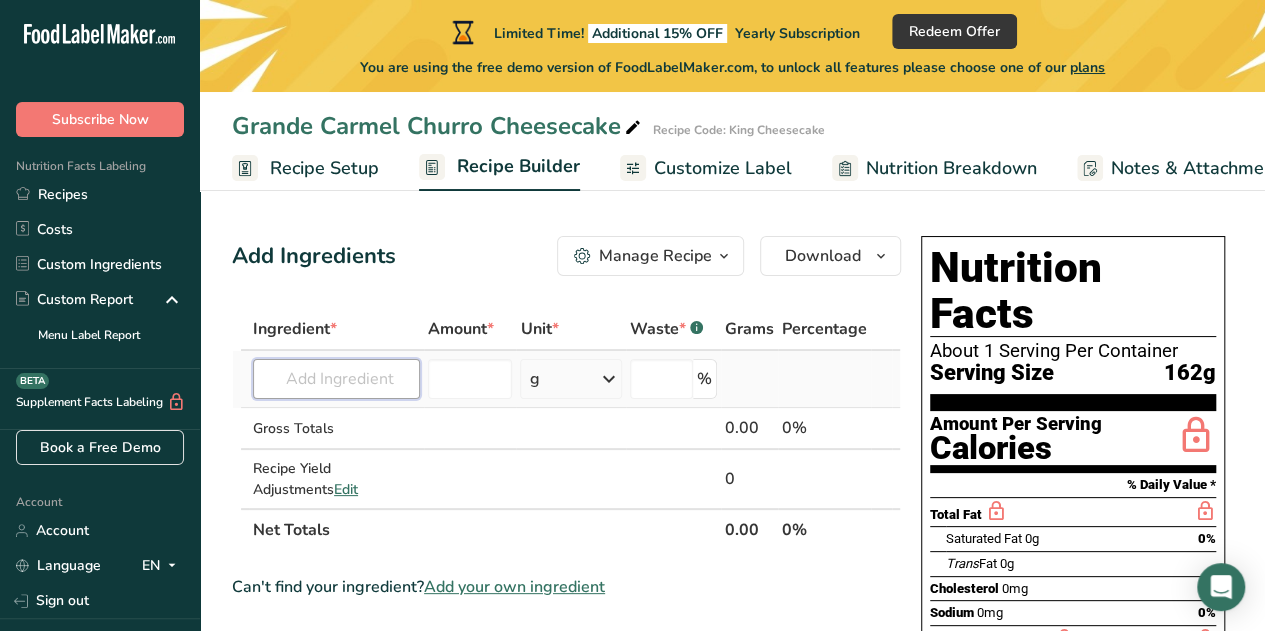 click at bounding box center (336, 379) 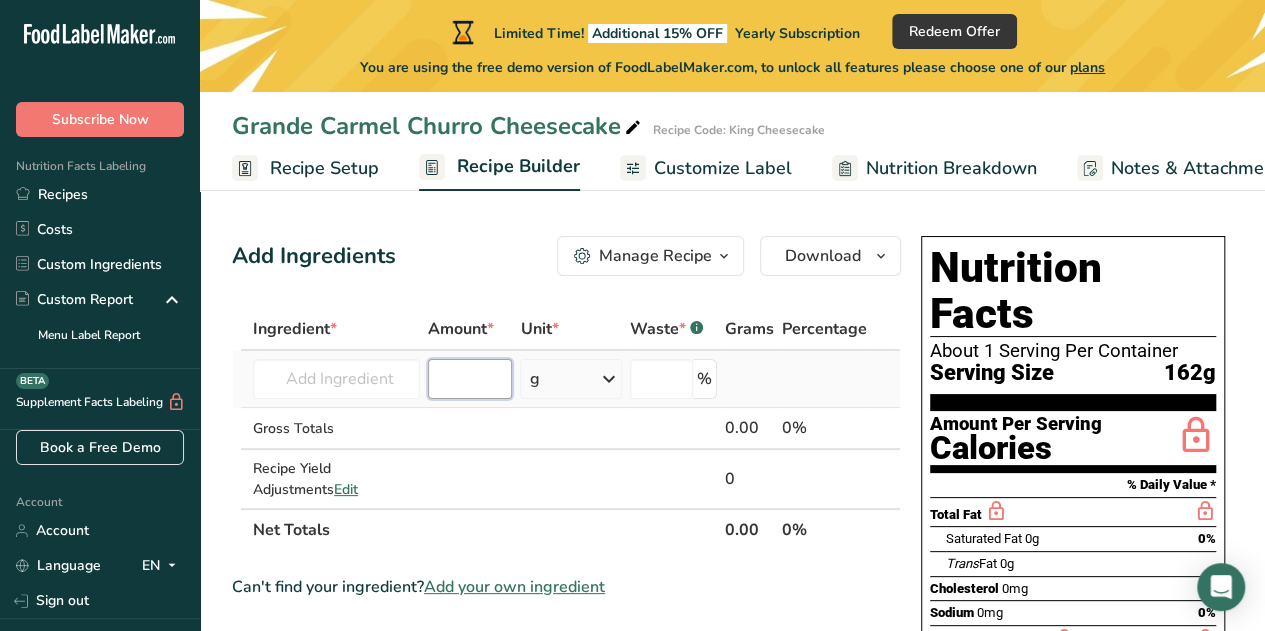 click at bounding box center (470, 379) 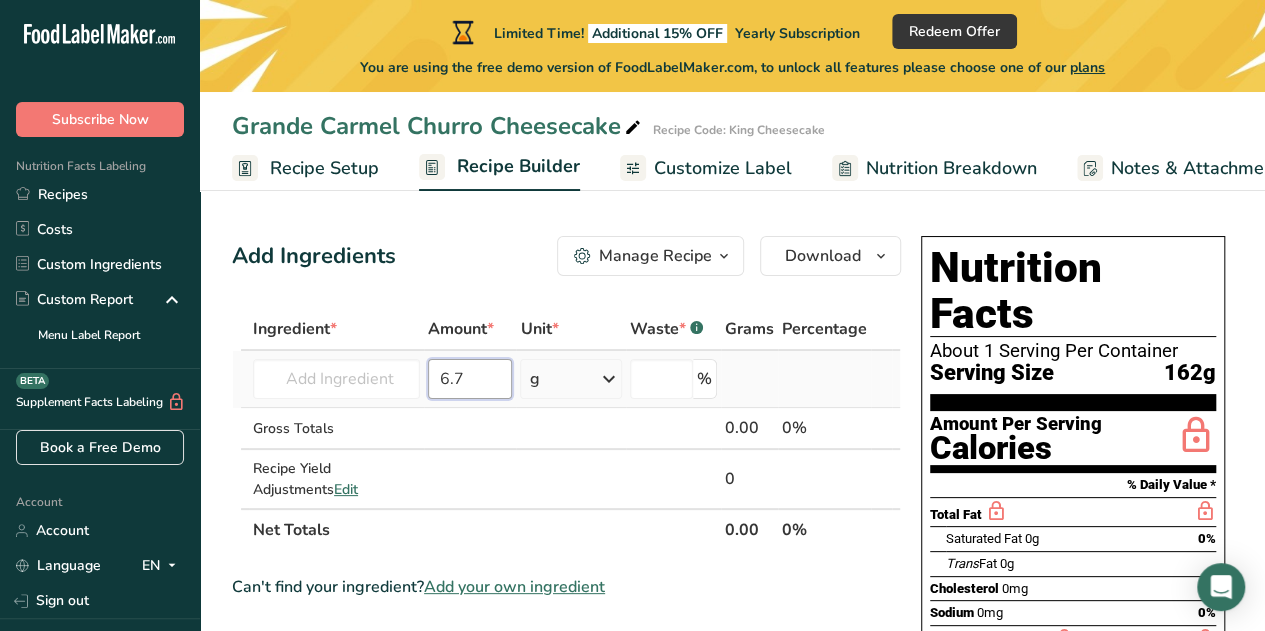 type on "6.7" 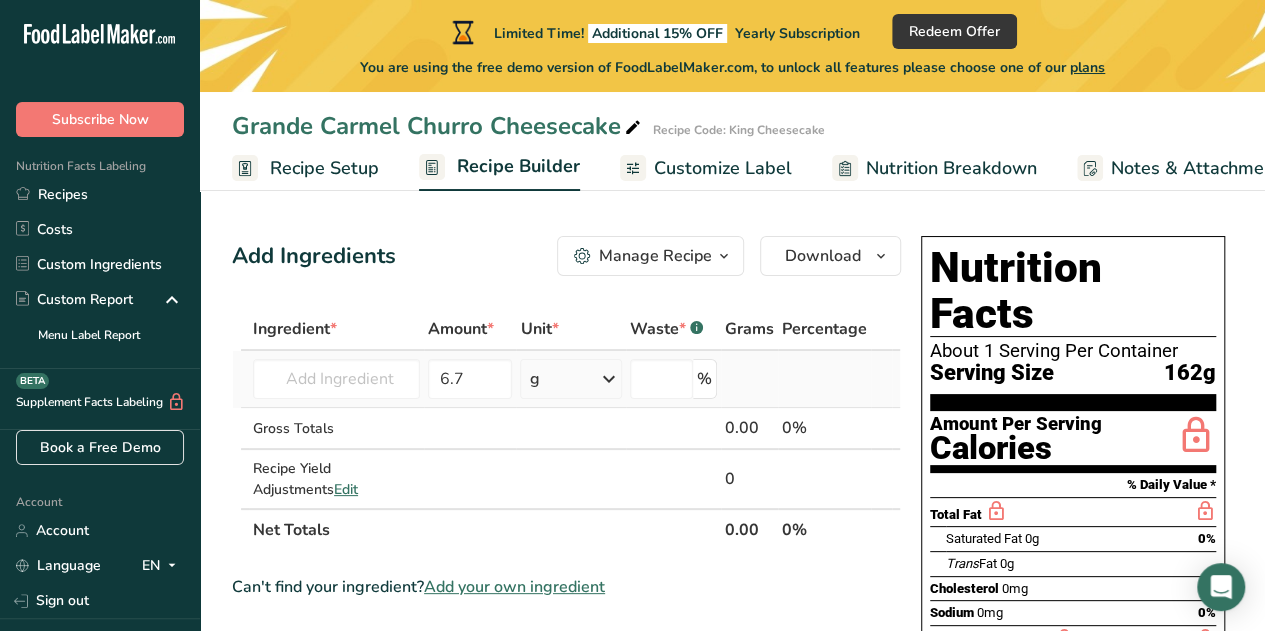 click at bounding box center [609, 379] 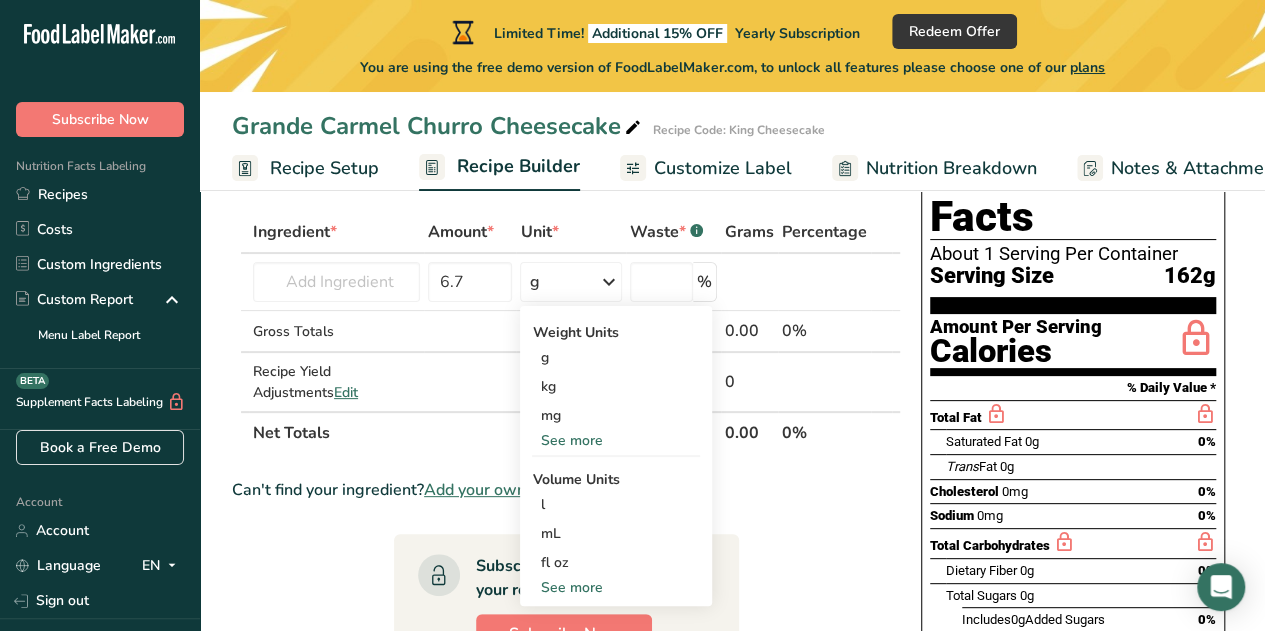 scroll, scrollTop: 96, scrollLeft: 0, axis: vertical 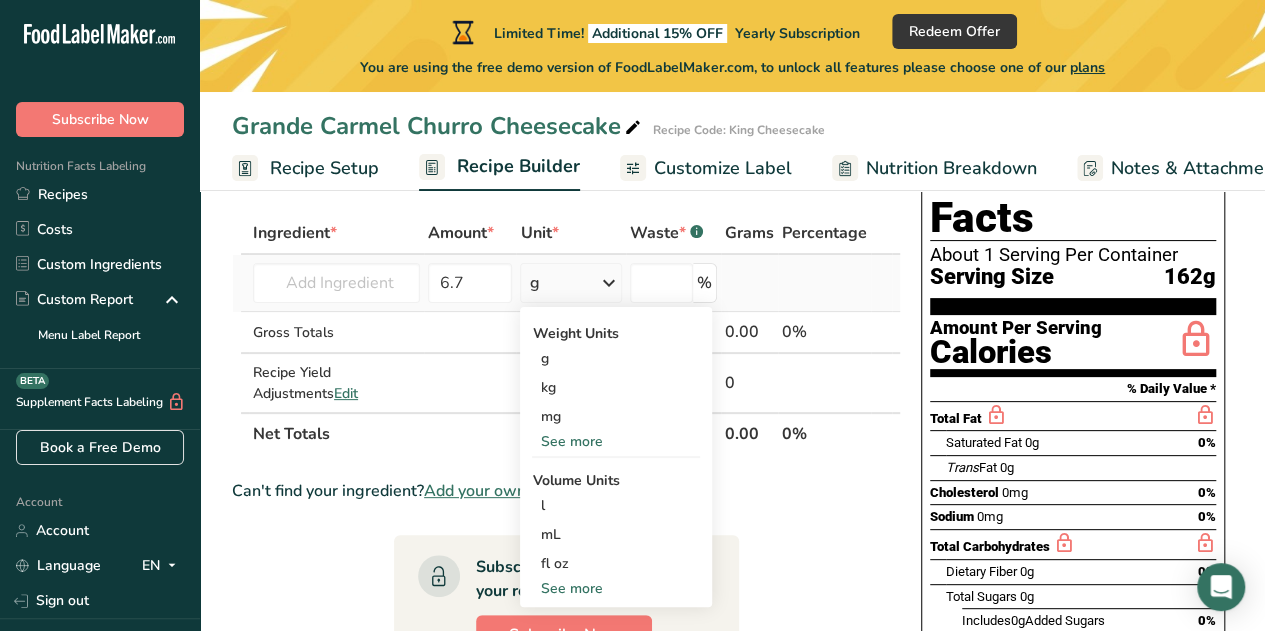 click on "See more" at bounding box center [616, 441] 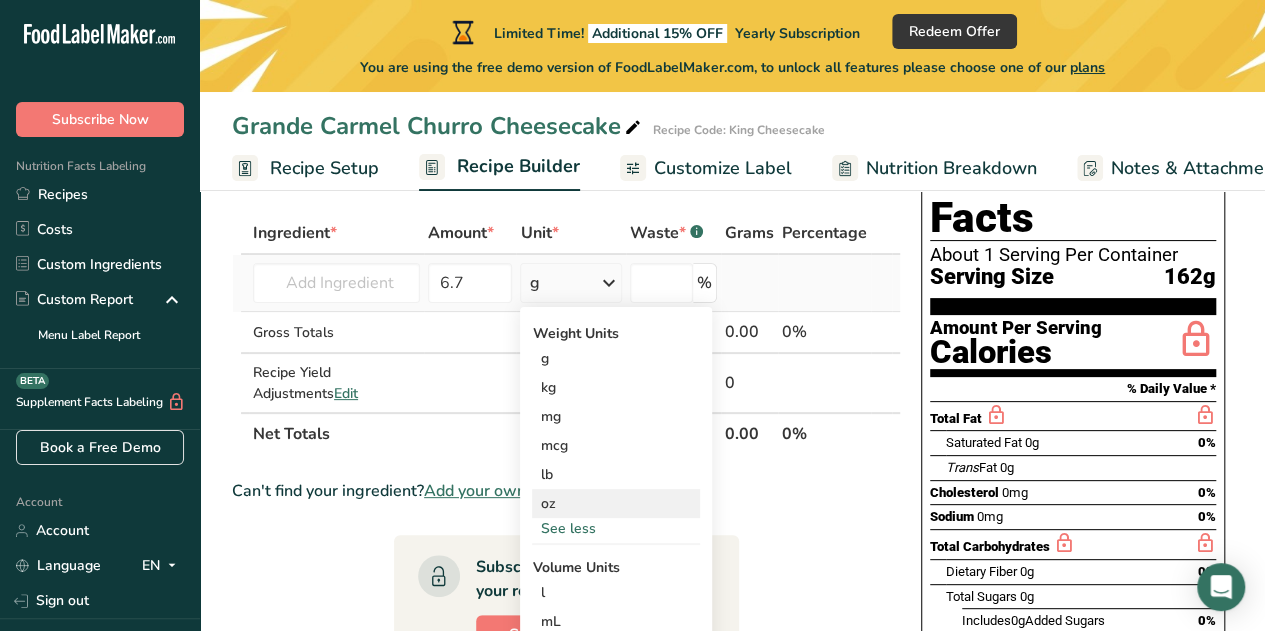 click on "oz" at bounding box center (616, 503) 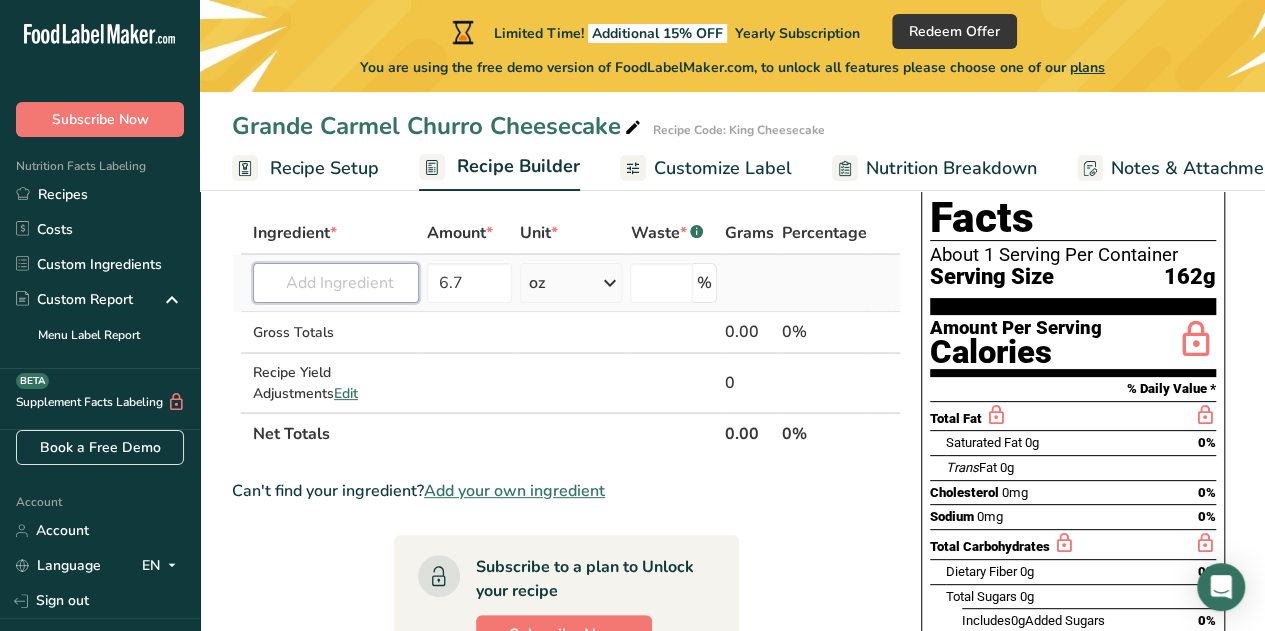 click at bounding box center [336, 283] 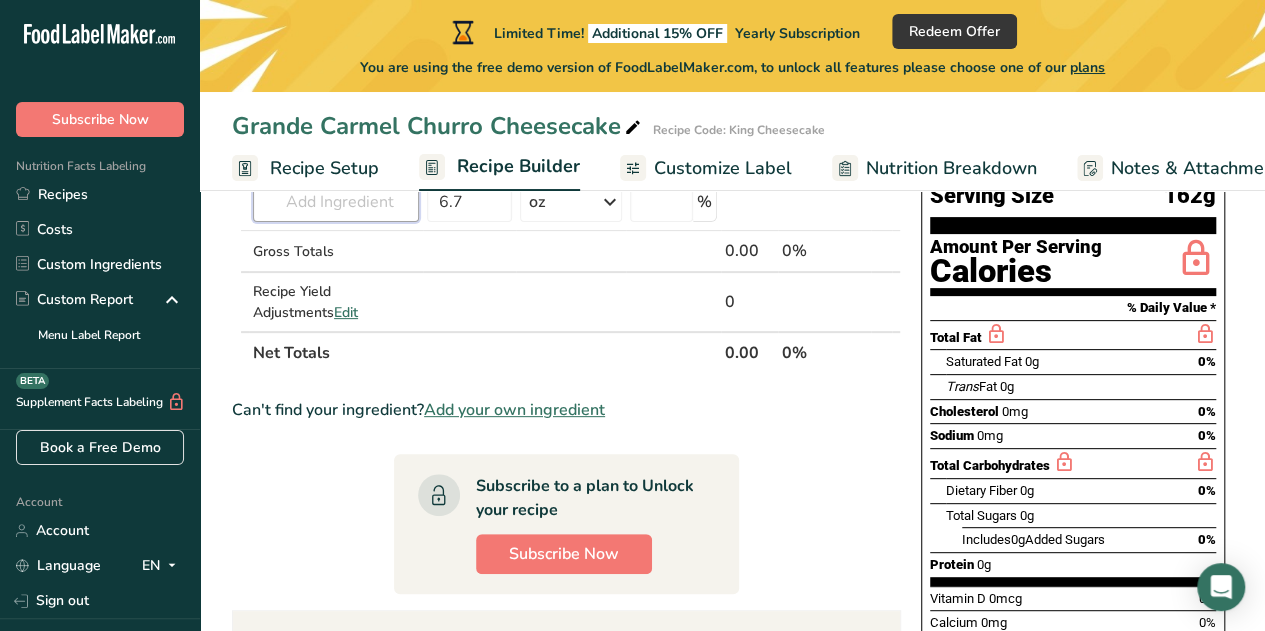 scroll, scrollTop: 119, scrollLeft: 0, axis: vertical 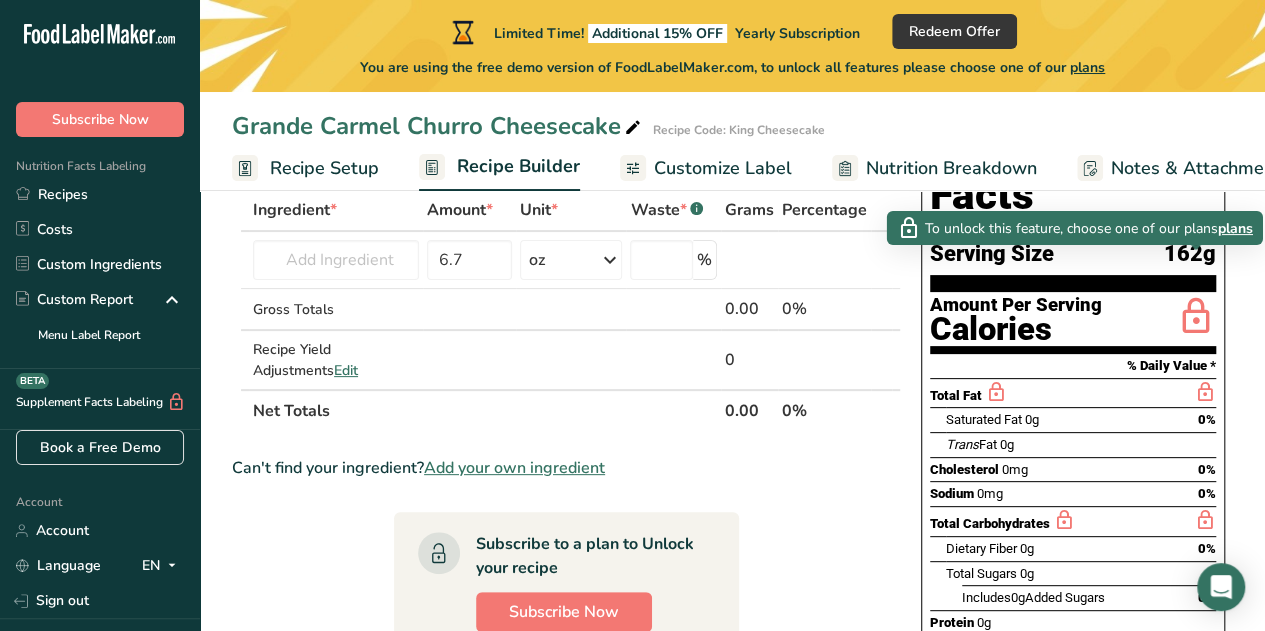 click at bounding box center (1196, 317) 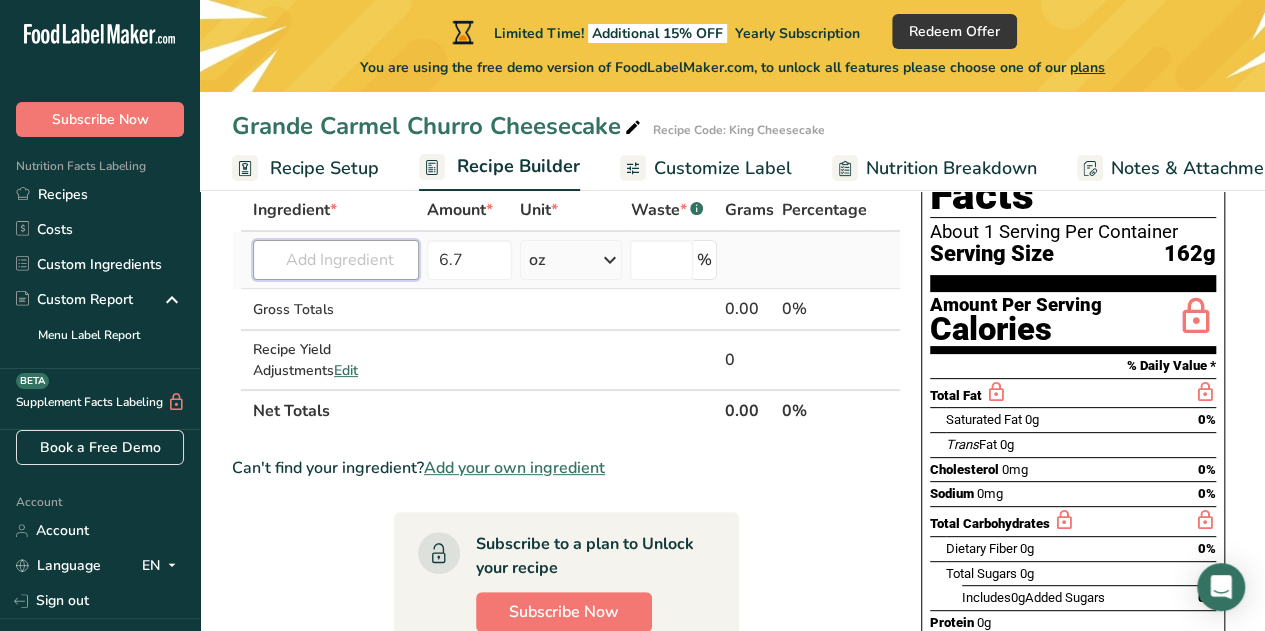 click at bounding box center (336, 260) 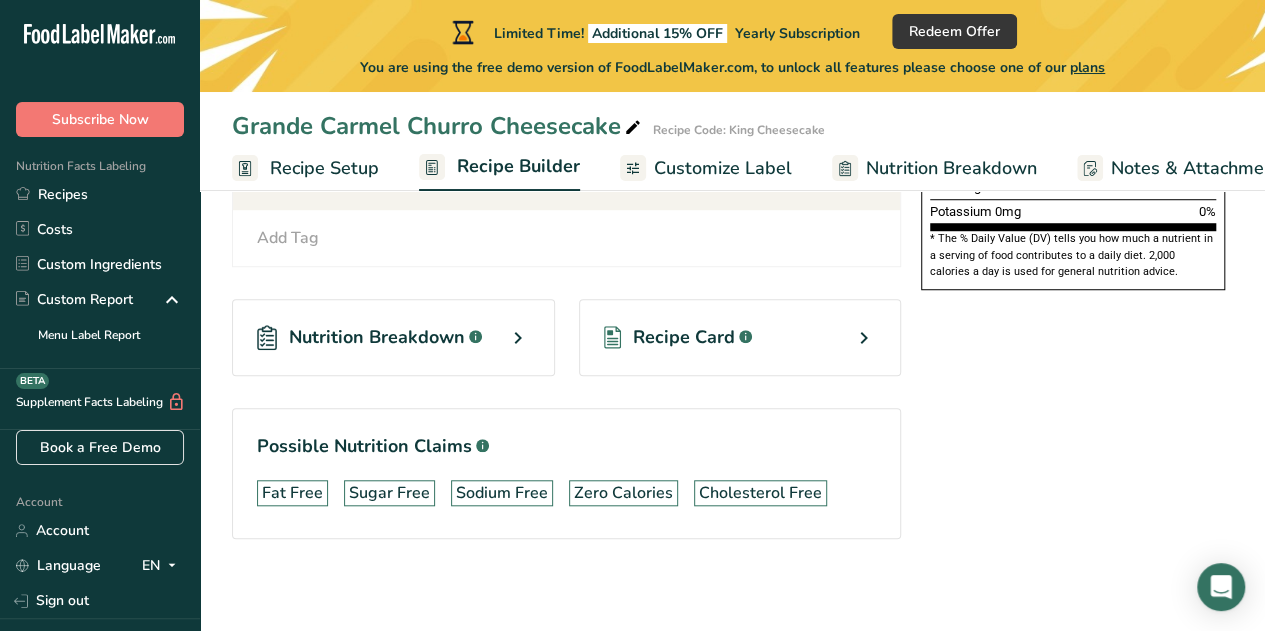 scroll, scrollTop: 386, scrollLeft: 0, axis: vertical 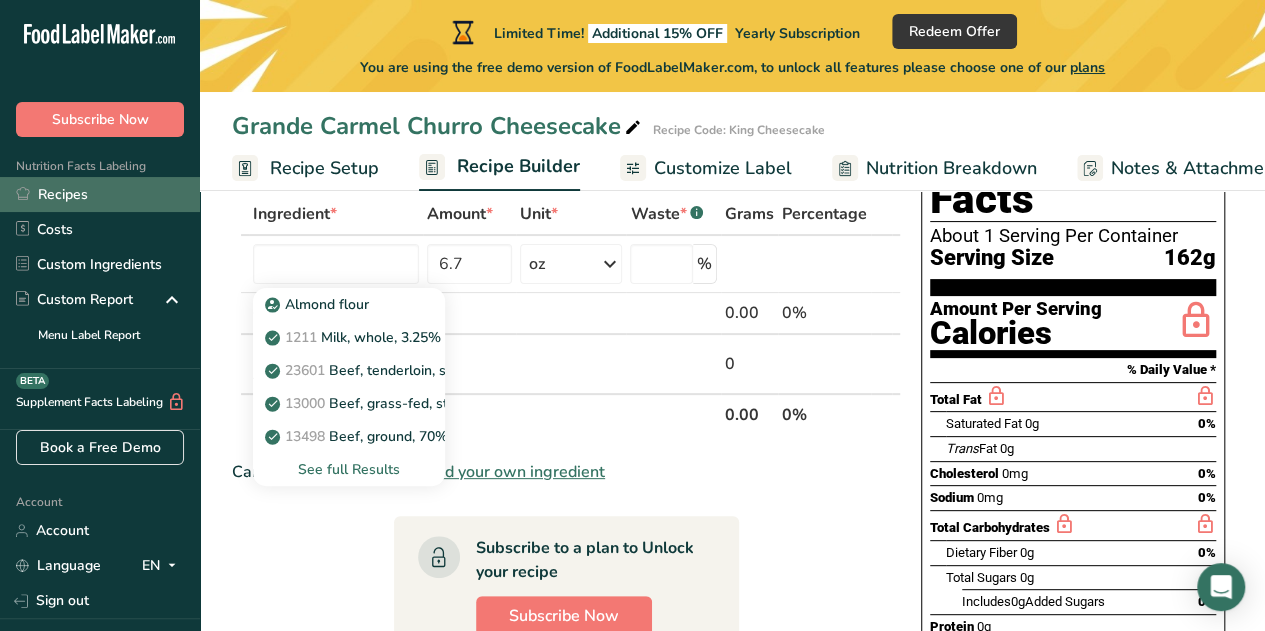 type 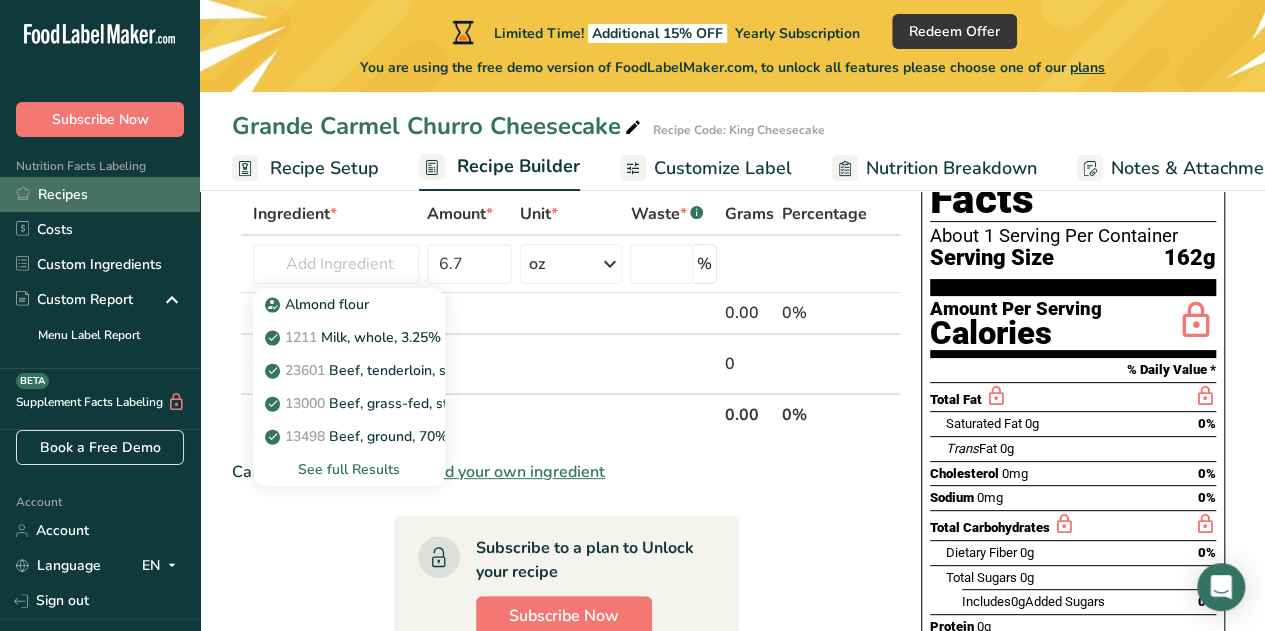 click on "Recipes" at bounding box center [100, 194] 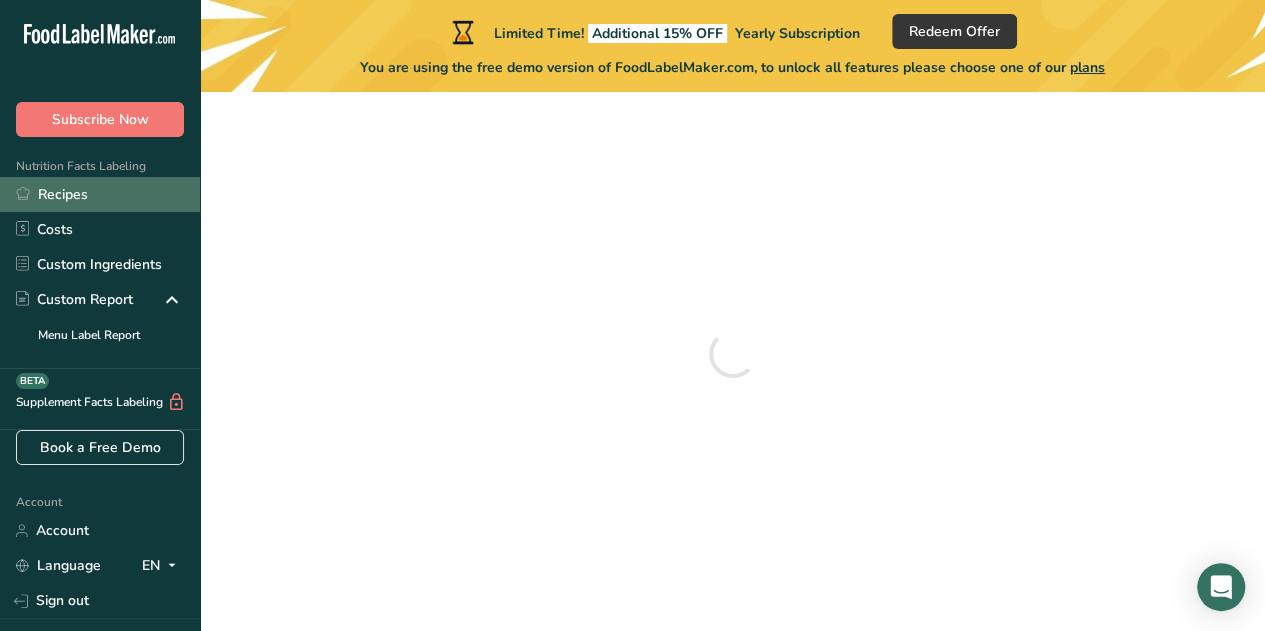 scroll, scrollTop: 0, scrollLeft: 0, axis: both 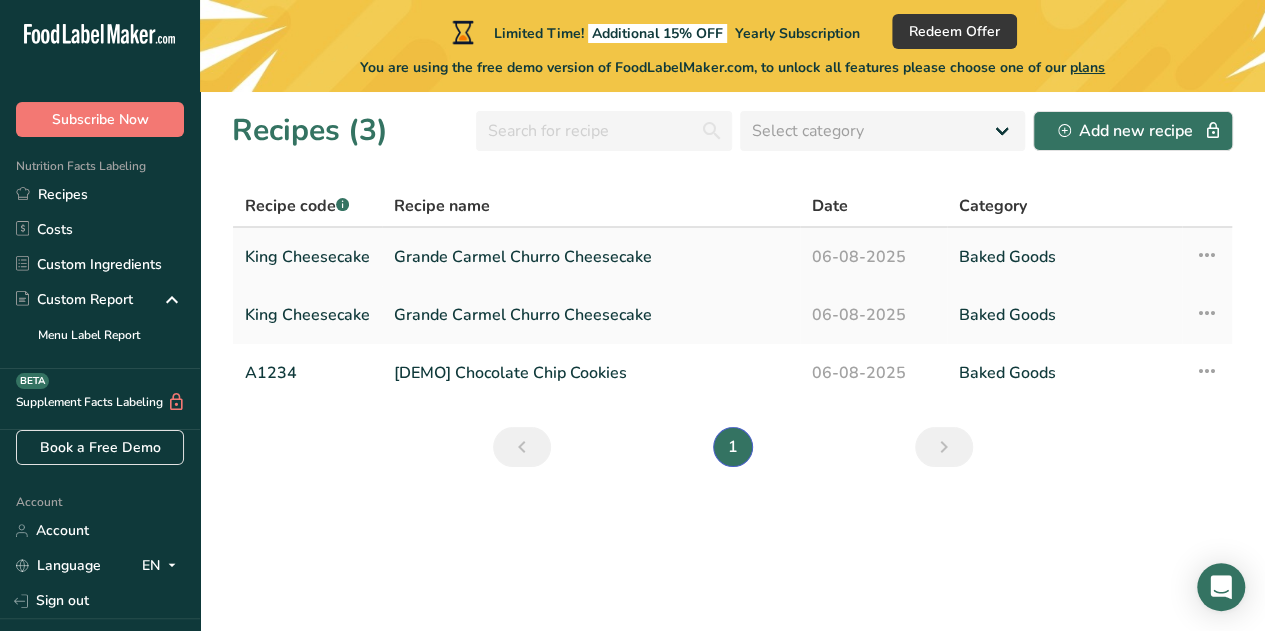 click on "Grande Carmel Churro Cheesecake" at bounding box center [591, 257] 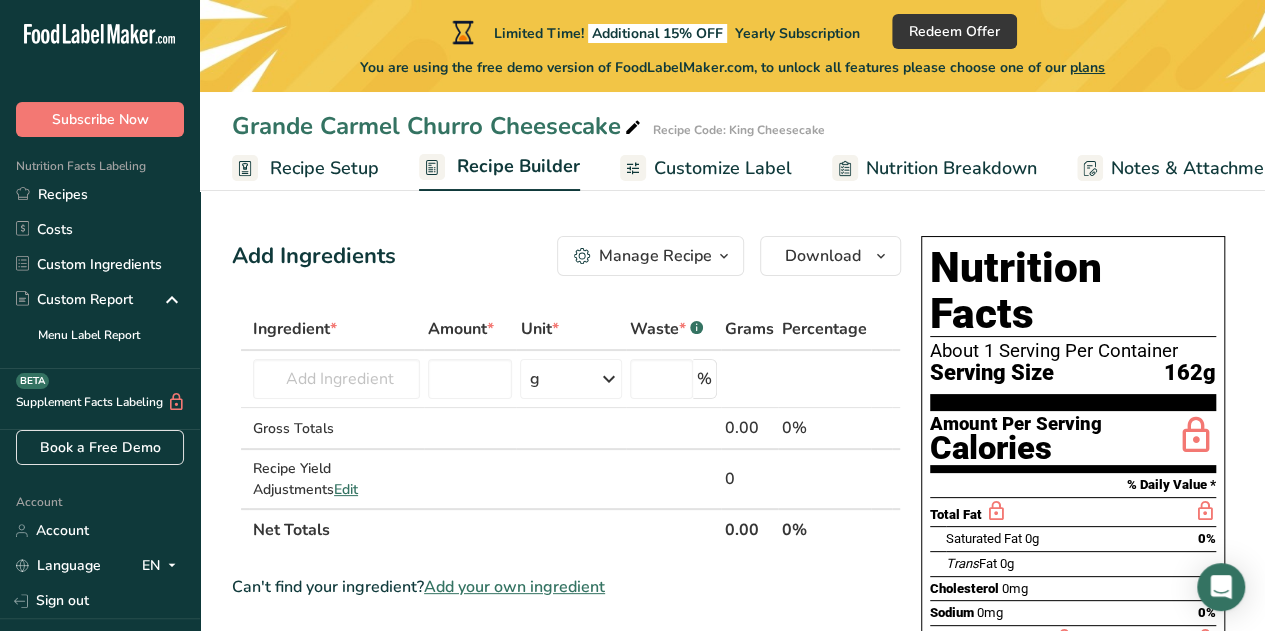 click on "Notes & Attachments" at bounding box center (1200, 168) 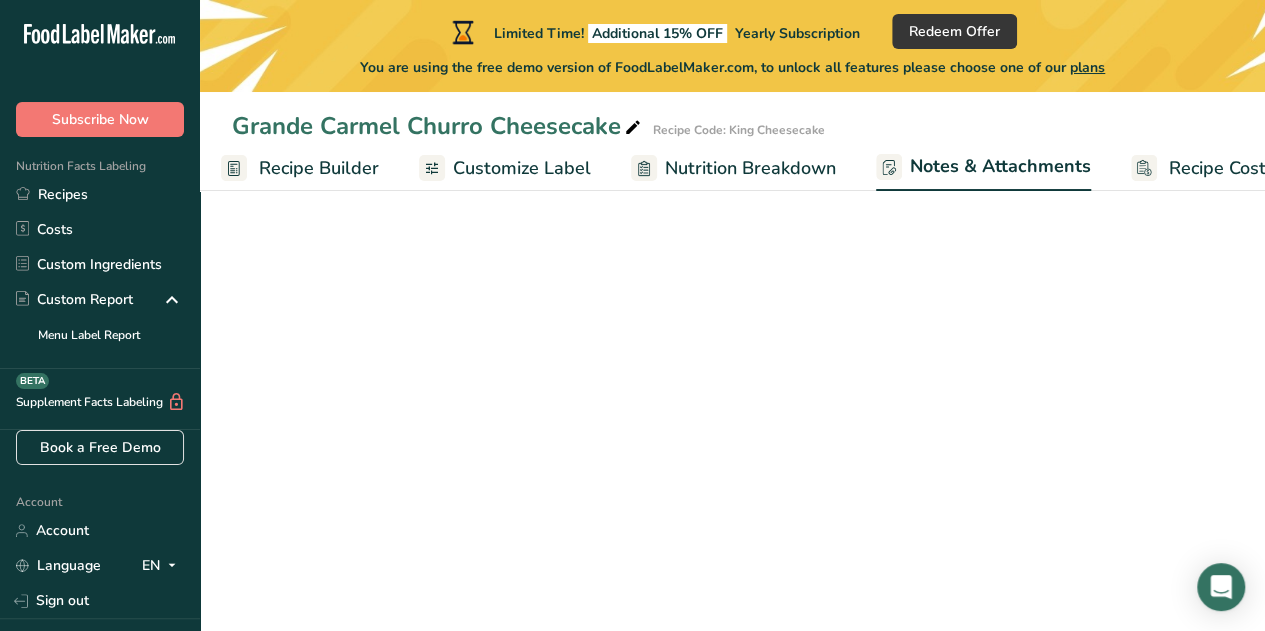 scroll, scrollTop: 0, scrollLeft: 257, axis: horizontal 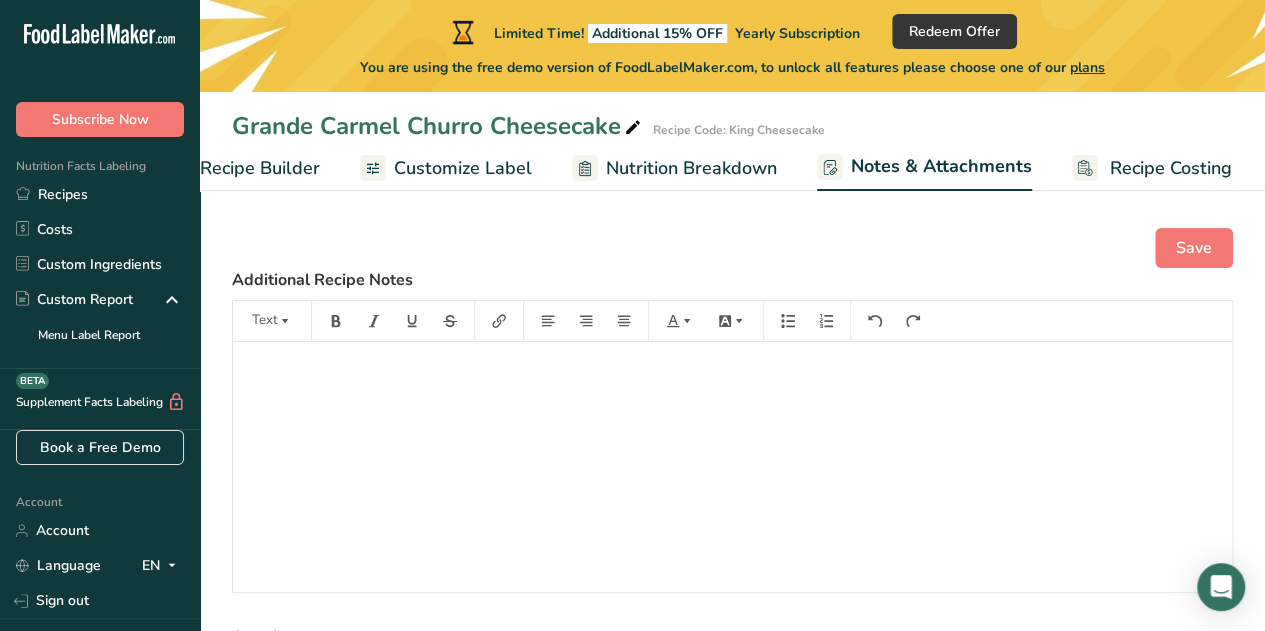 click on "Nutrition Breakdown" at bounding box center (691, 168) 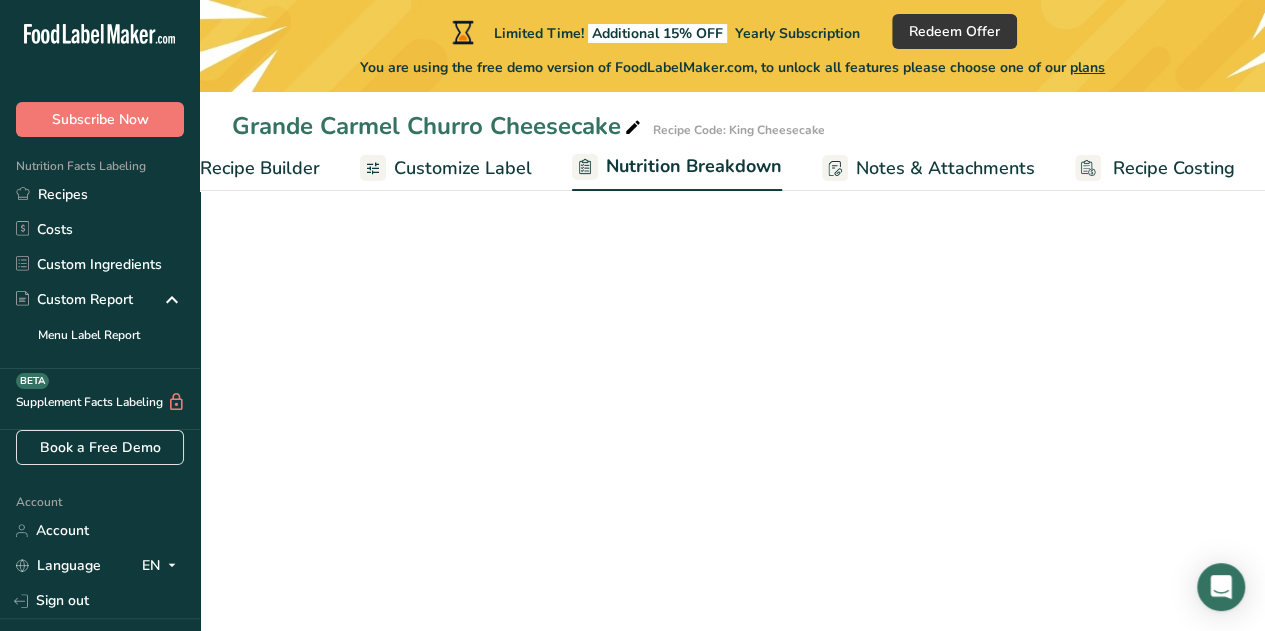 scroll, scrollTop: 0, scrollLeft: 258, axis: horizontal 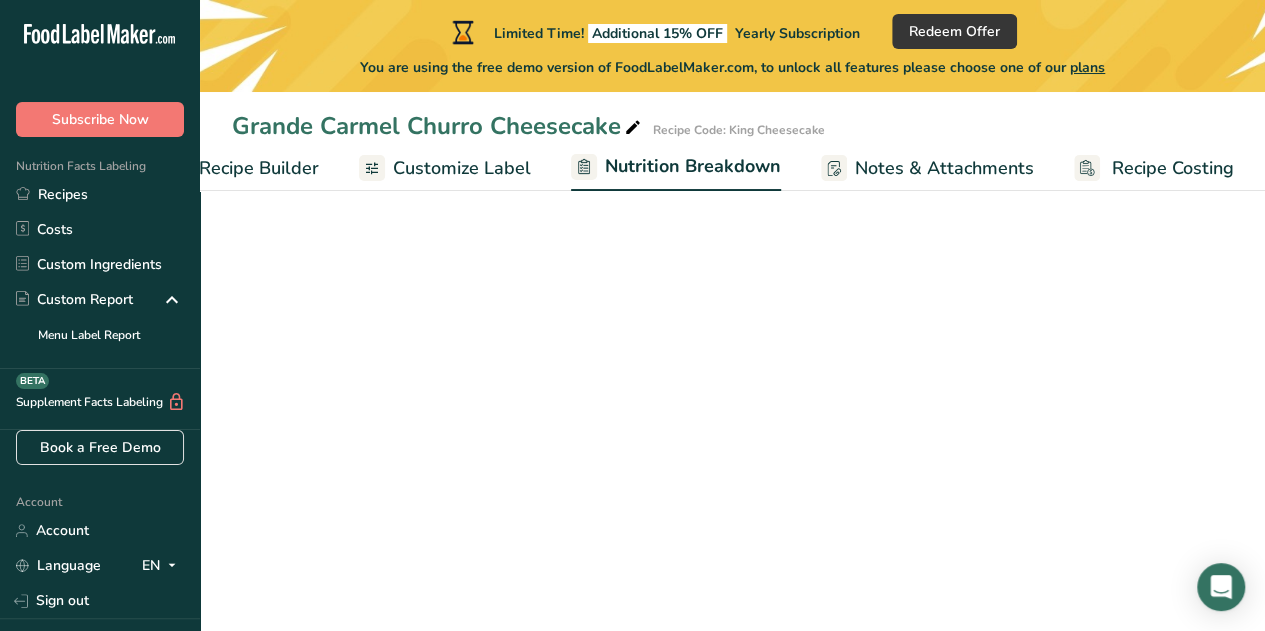 select on "Calories" 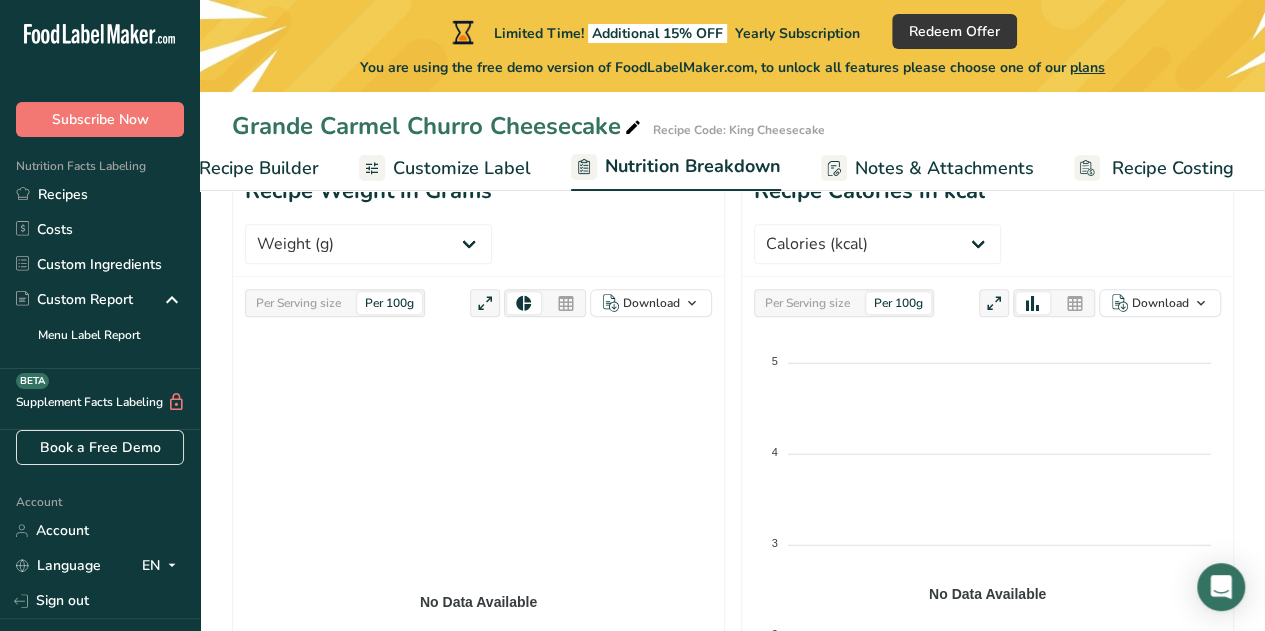 scroll, scrollTop: 0, scrollLeft: 0, axis: both 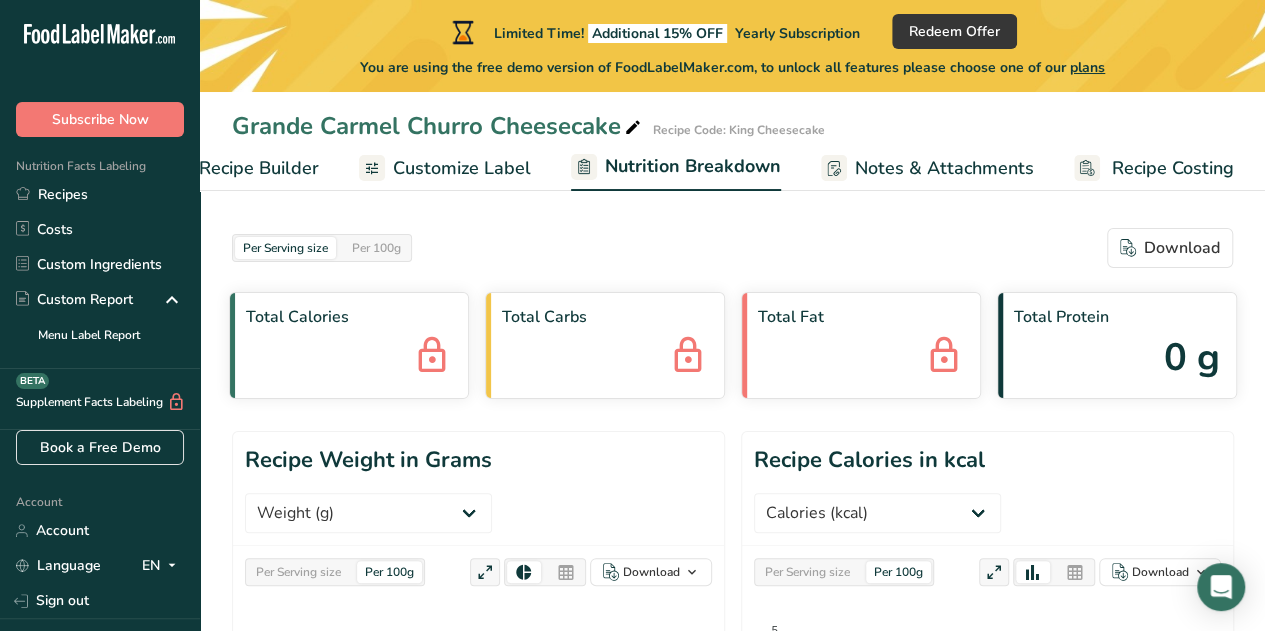click on "Recipe Builder" at bounding box center [259, 168] 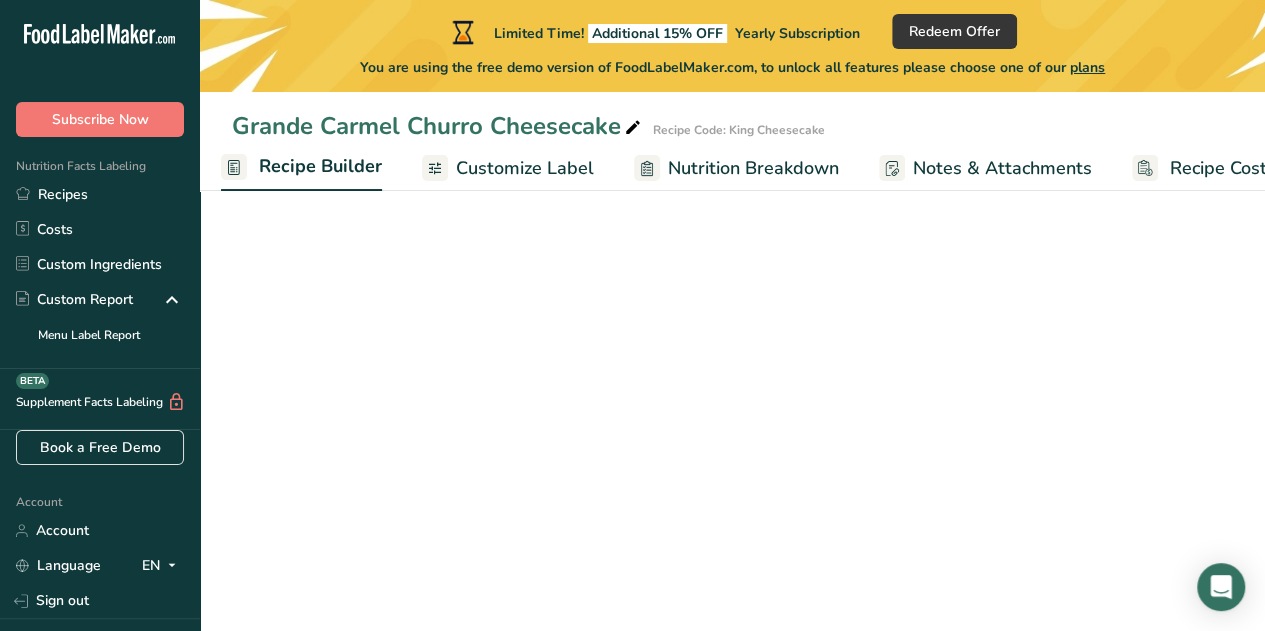 scroll, scrollTop: 0, scrollLeft: 193, axis: horizontal 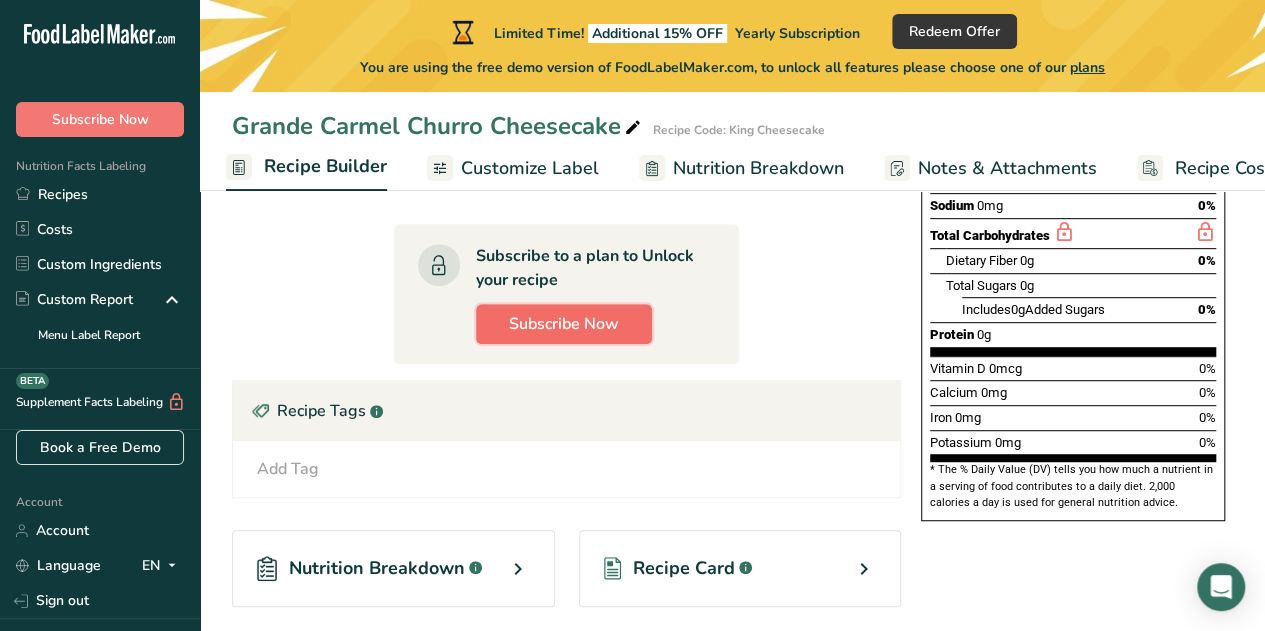 click on "Subscribe Now" at bounding box center (564, 324) 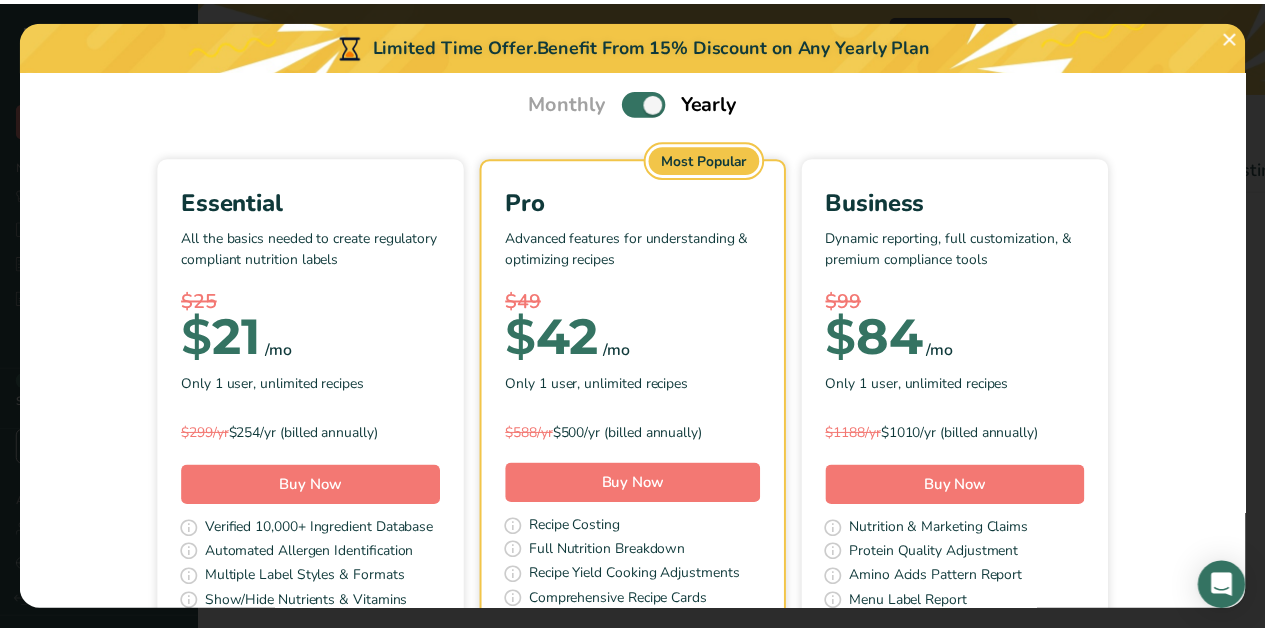 scroll, scrollTop: 0, scrollLeft: 0, axis: both 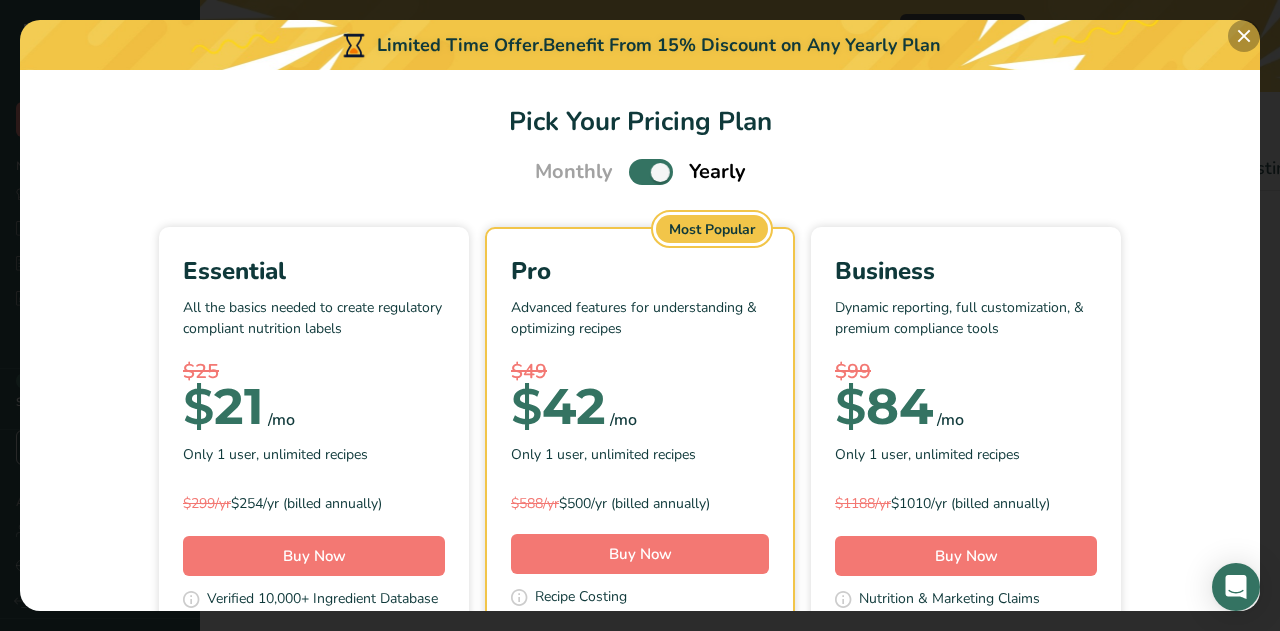 click at bounding box center (1244, 36) 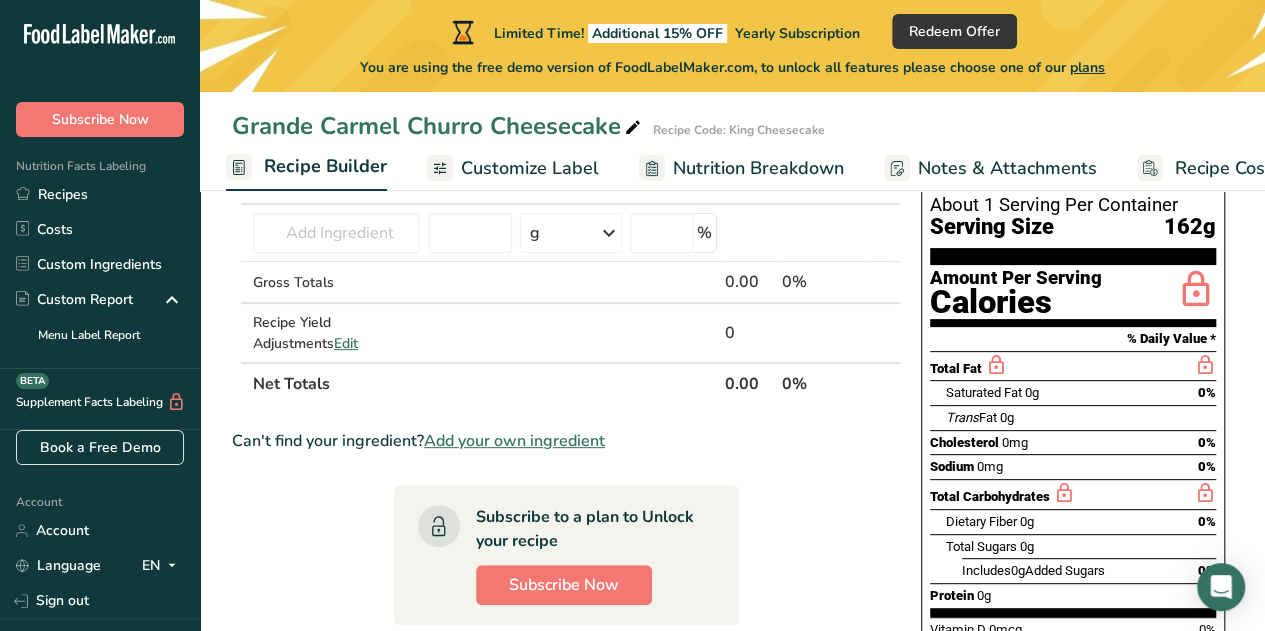 scroll, scrollTop: 44, scrollLeft: 0, axis: vertical 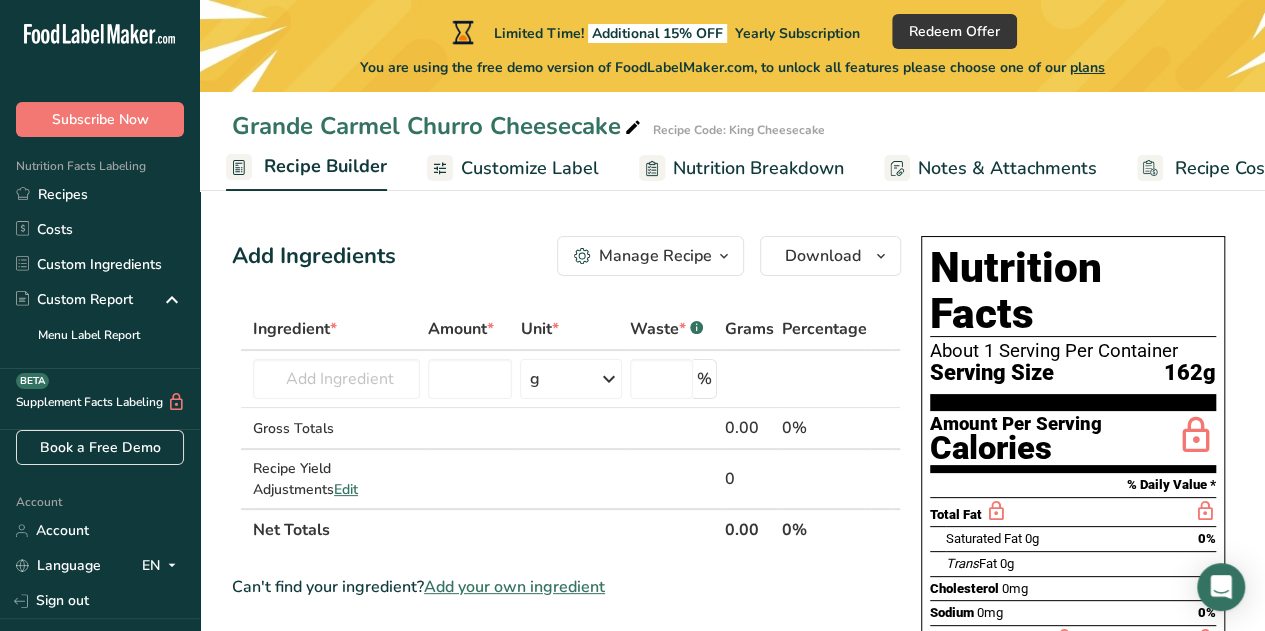click at bounding box center [724, 256] 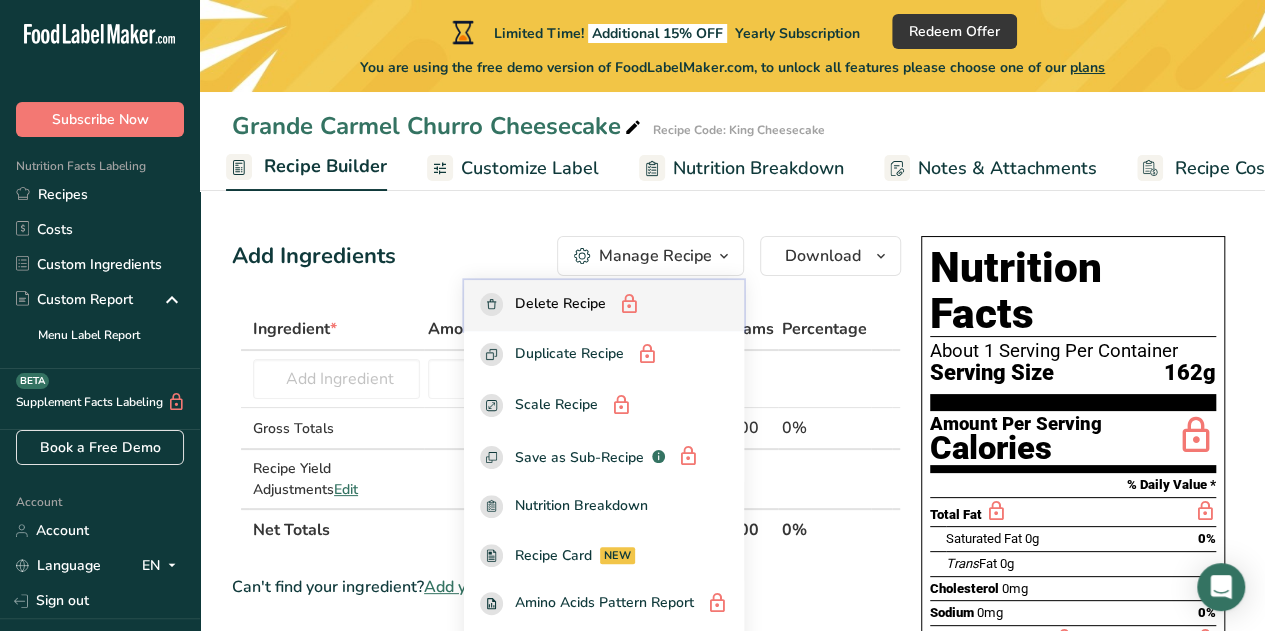 click on "Delete Recipe" at bounding box center (560, 305) 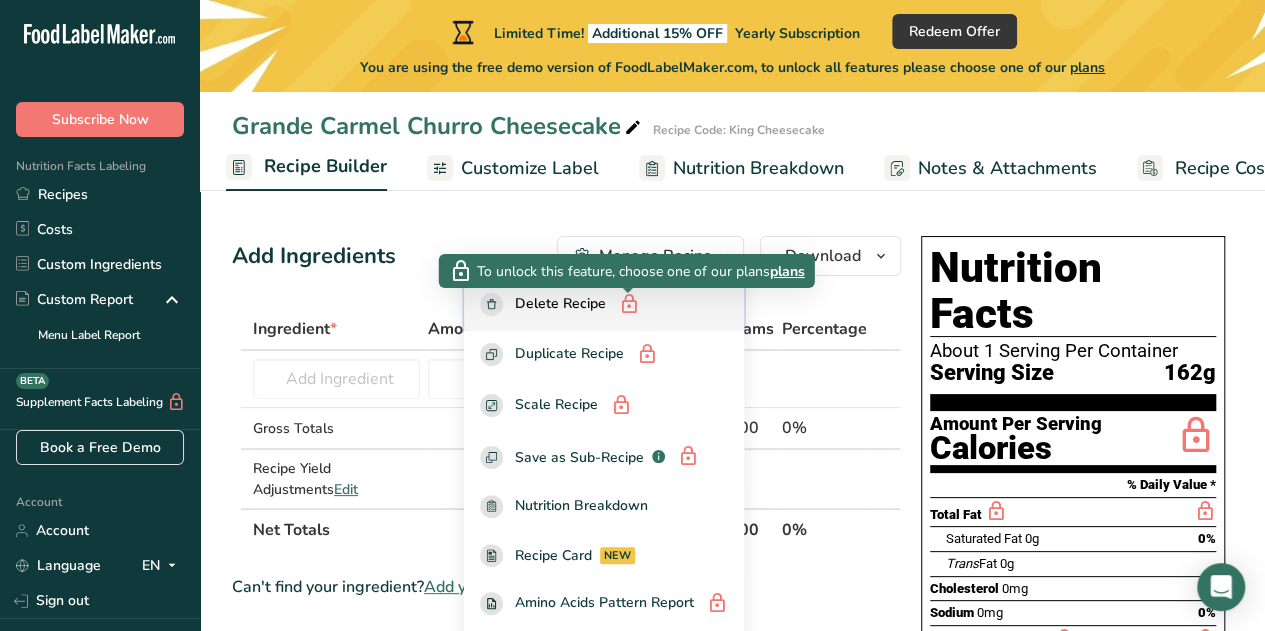 click at bounding box center [629, 305] 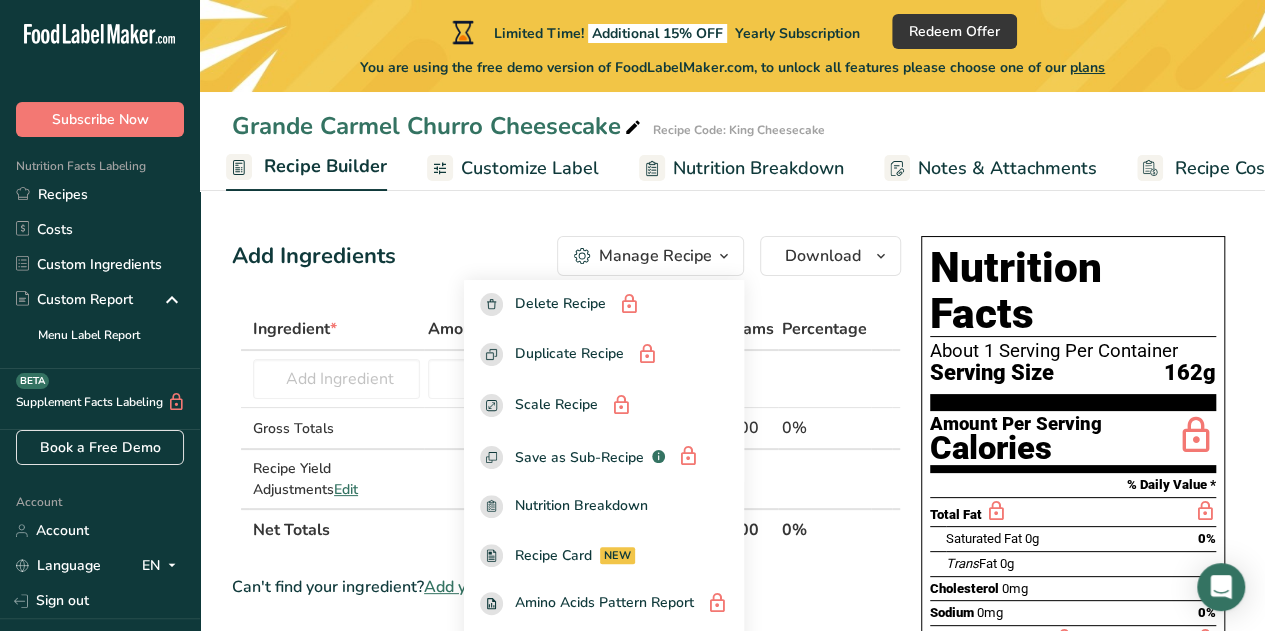 click on "Manage Recipe" at bounding box center (655, 256) 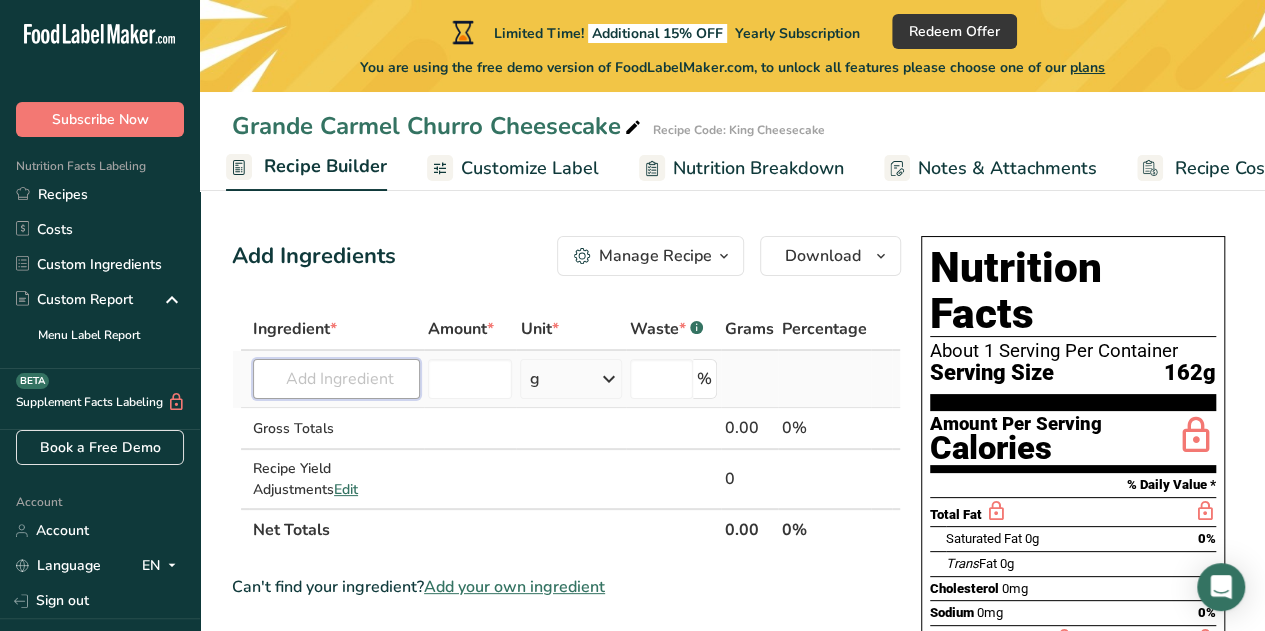 click at bounding box center (336, 379) 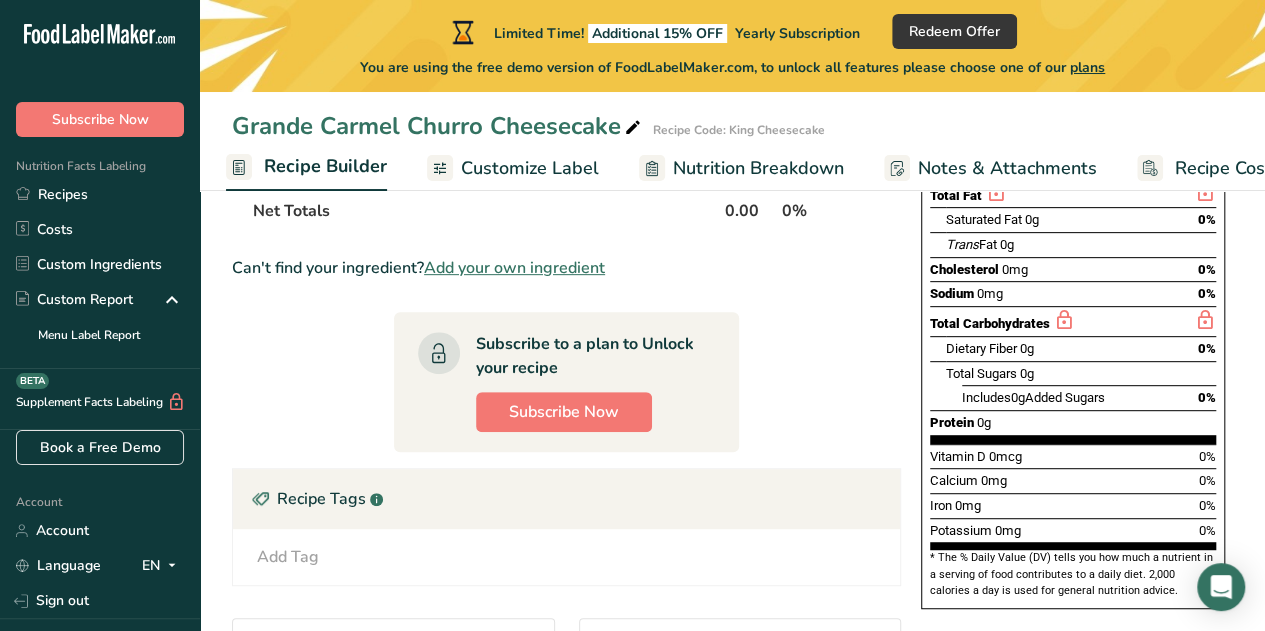 scroll, scrollTop: 202, scrollLeft: 0, axis: vertical 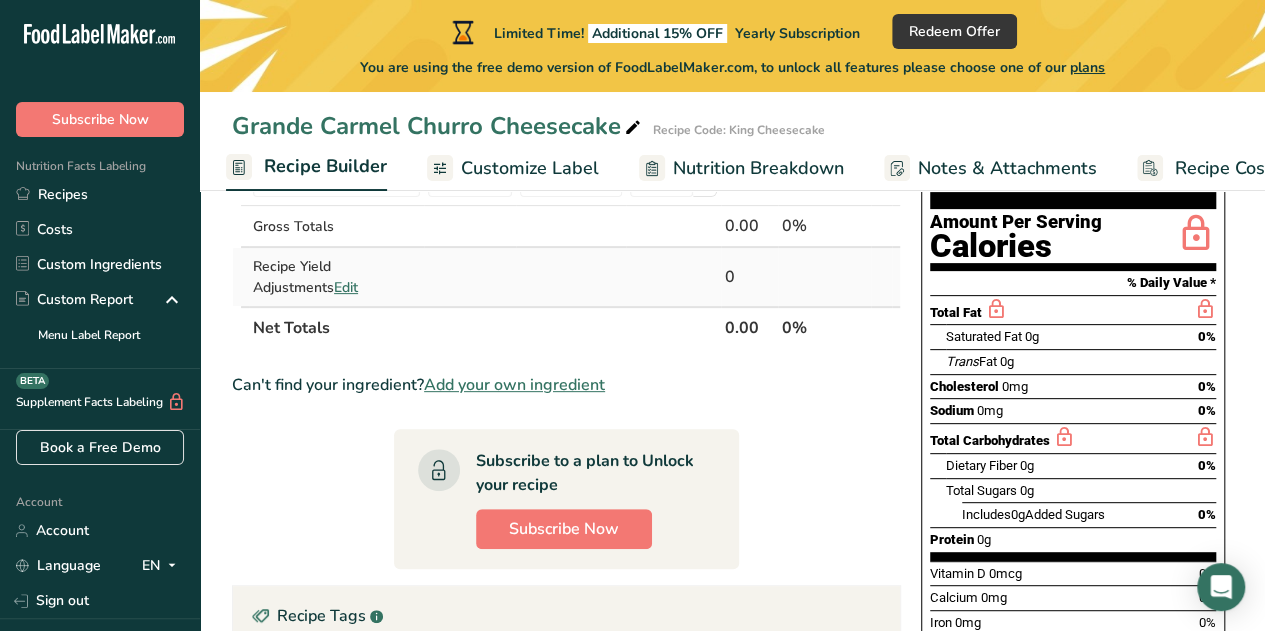 click on "Edit" at bounding box center (346, 287) 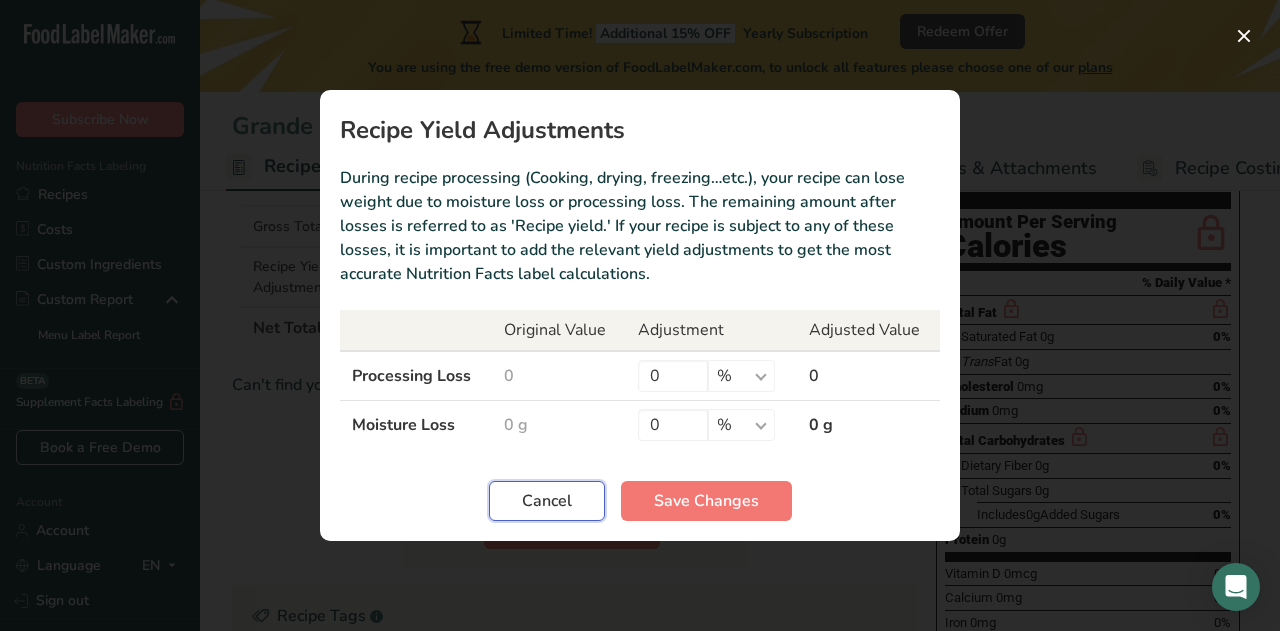 click on "Cancel" at bounding box center (547, 501) 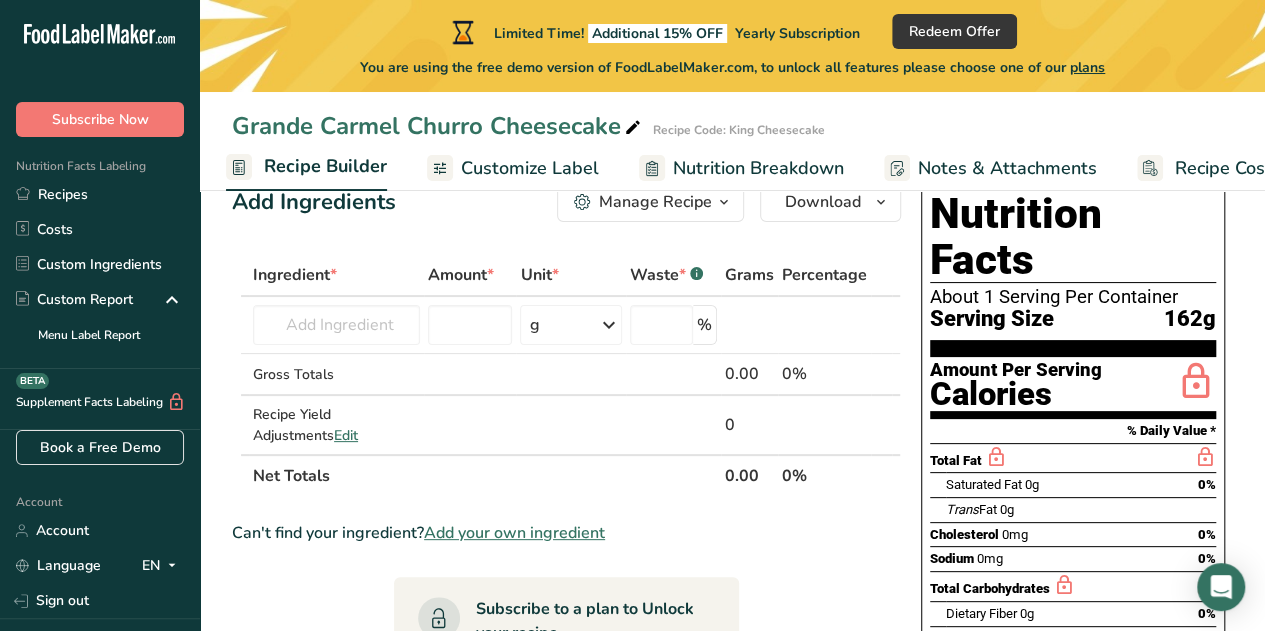 scroll, scrollTop: 0, scrollLeft: 0, axis: both 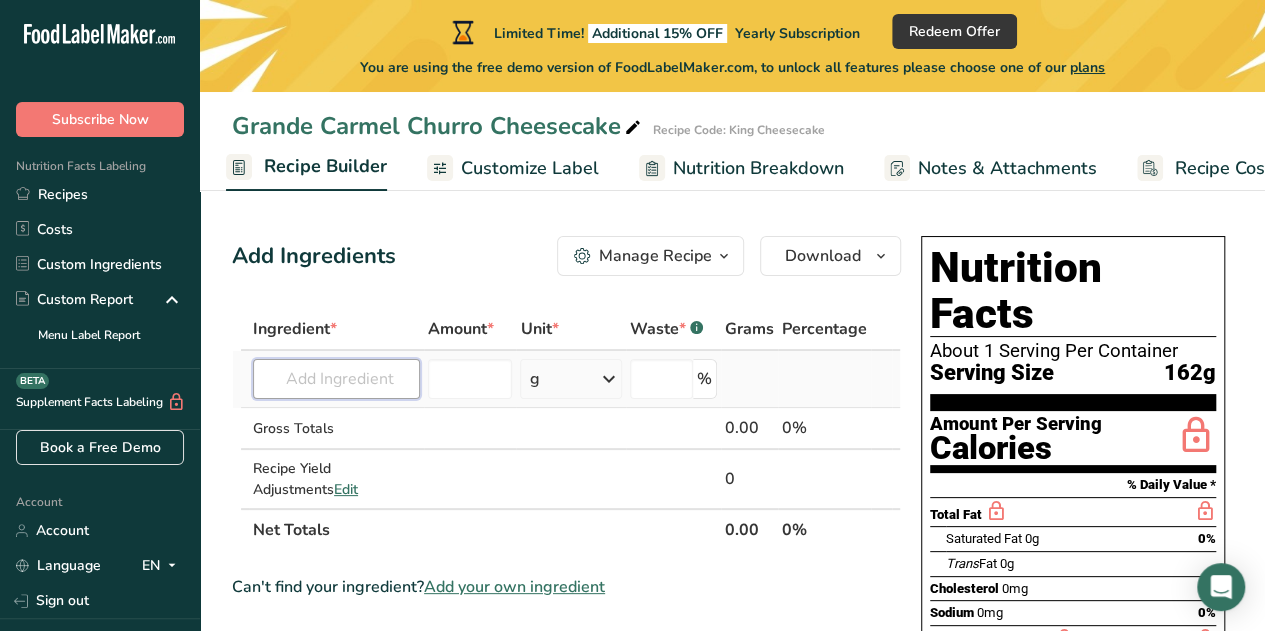 click at bounding box center [336, 379] 